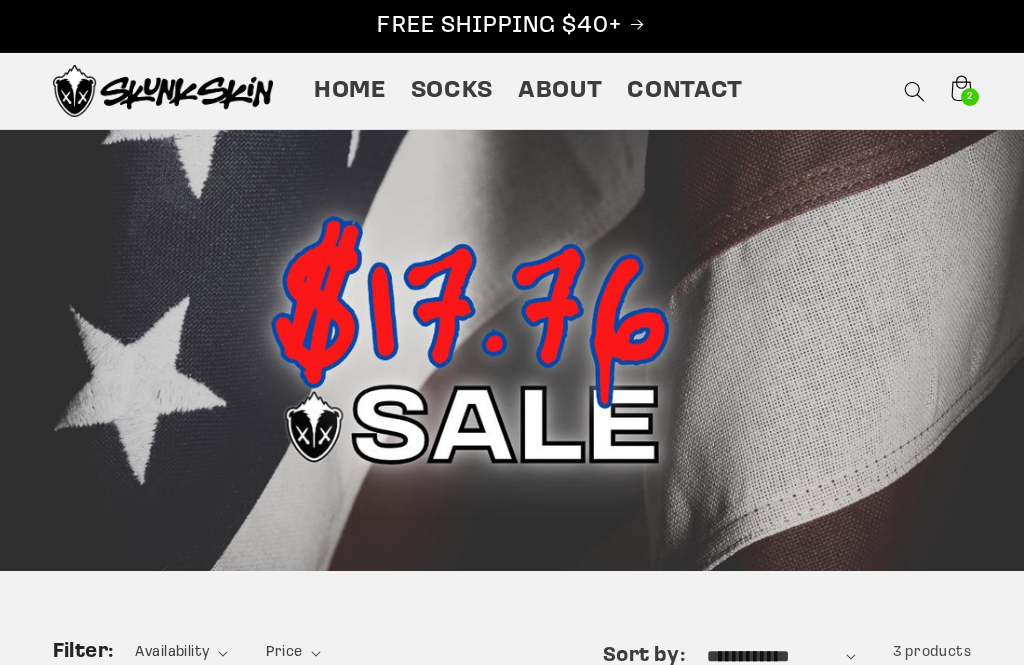scroll, scrollTop: 0, scrollLeft: 0, axis: both 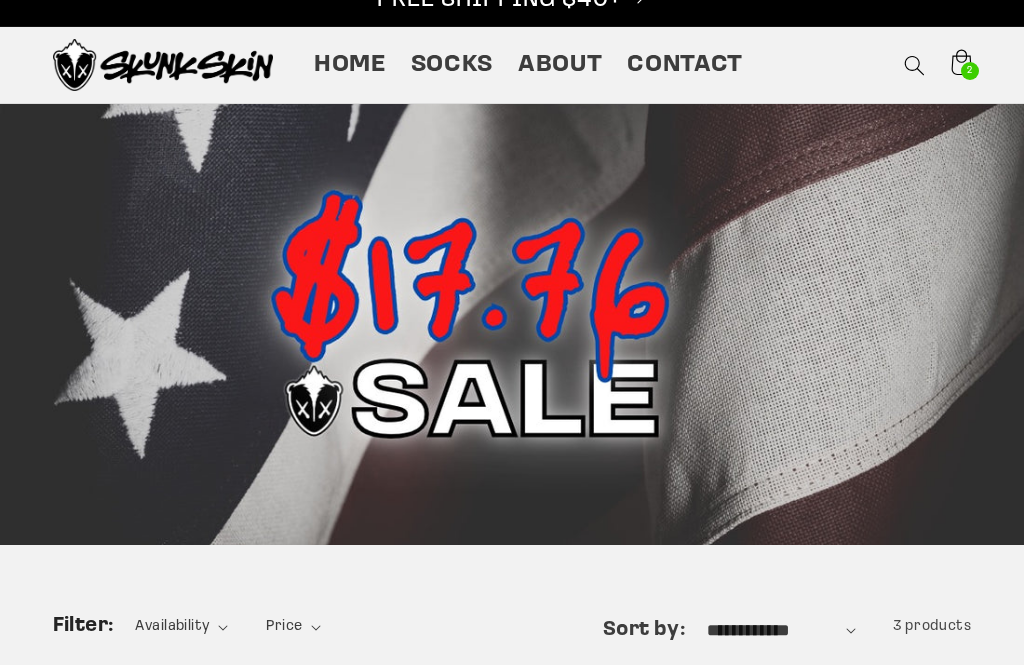 click on "Socks" at bounding box center (452, 65) 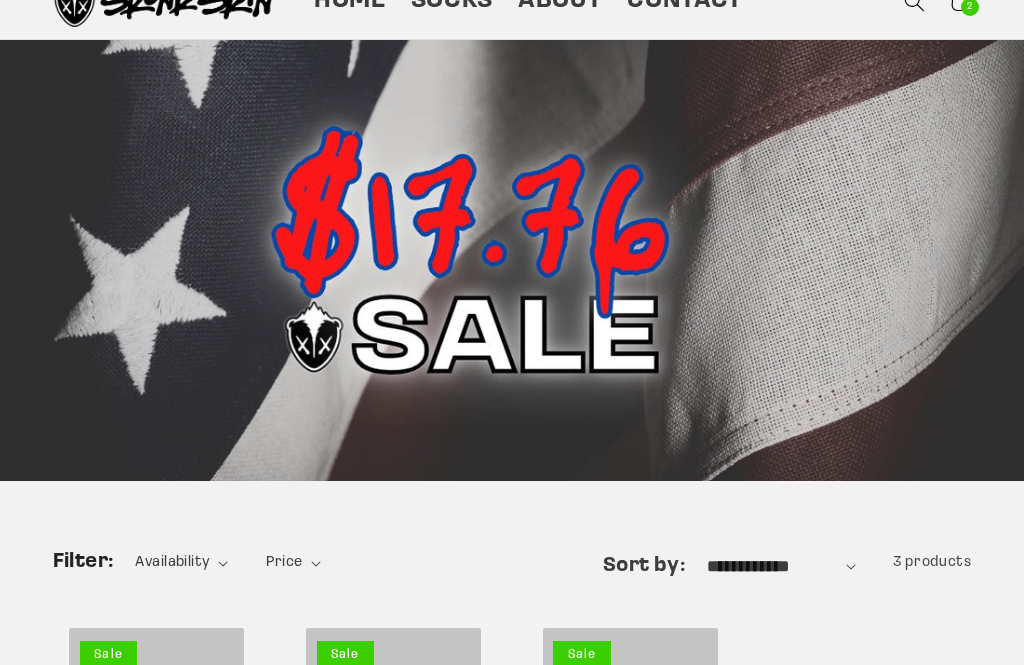 click at bounding box center [512, 261] 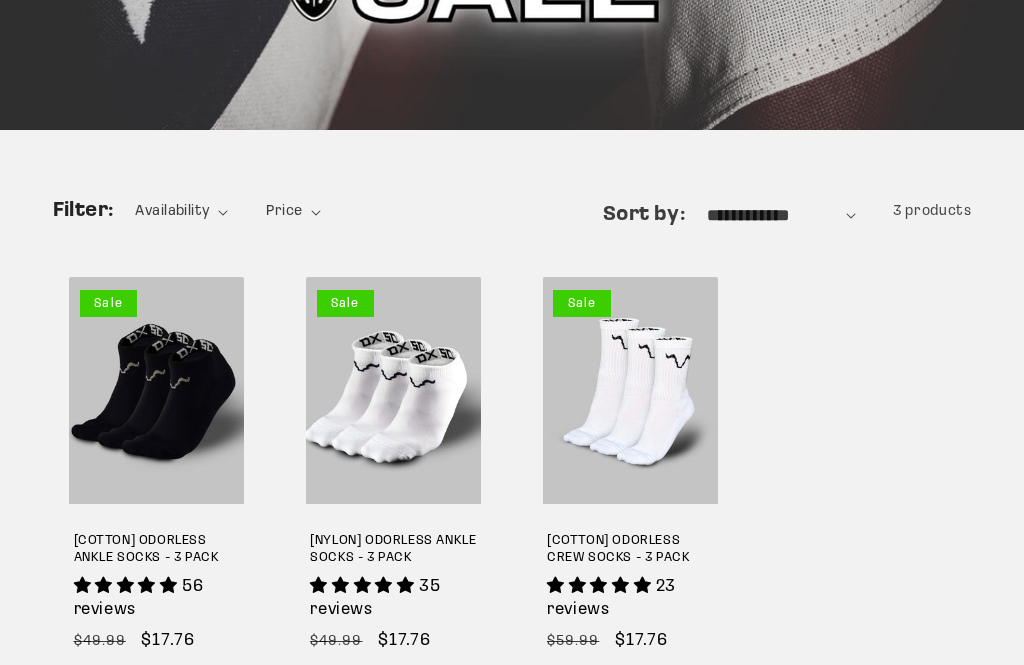 scroll, scrollTop: 447, scrollLeft: 0, axis: vertical 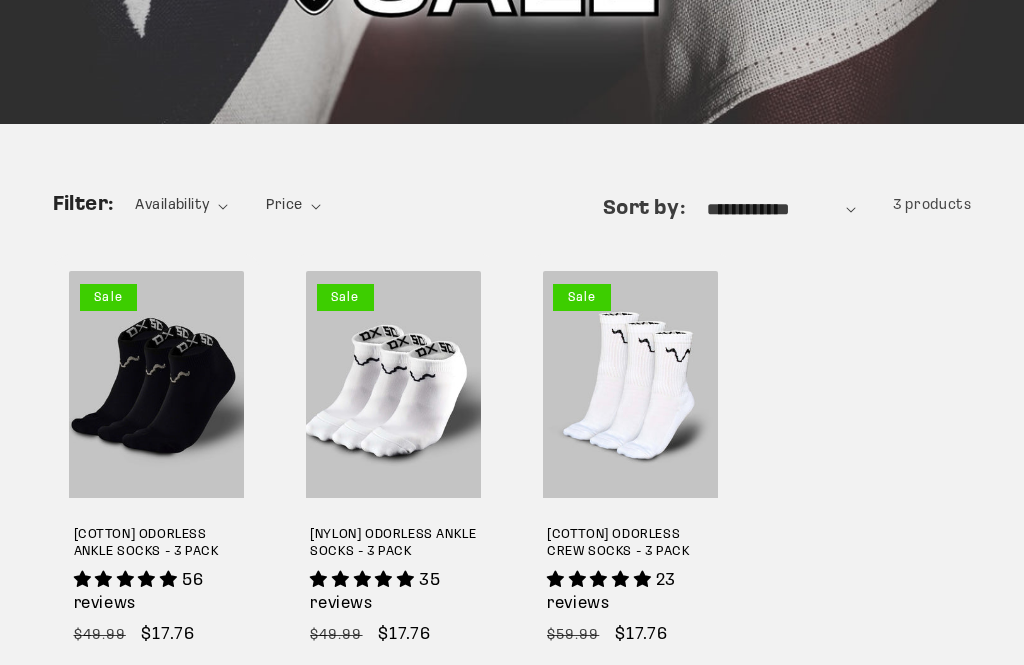 click on "[COTTON] ODORLESS ANKLE SOCKS - 3 PACK" at bounding box center [157, 544] 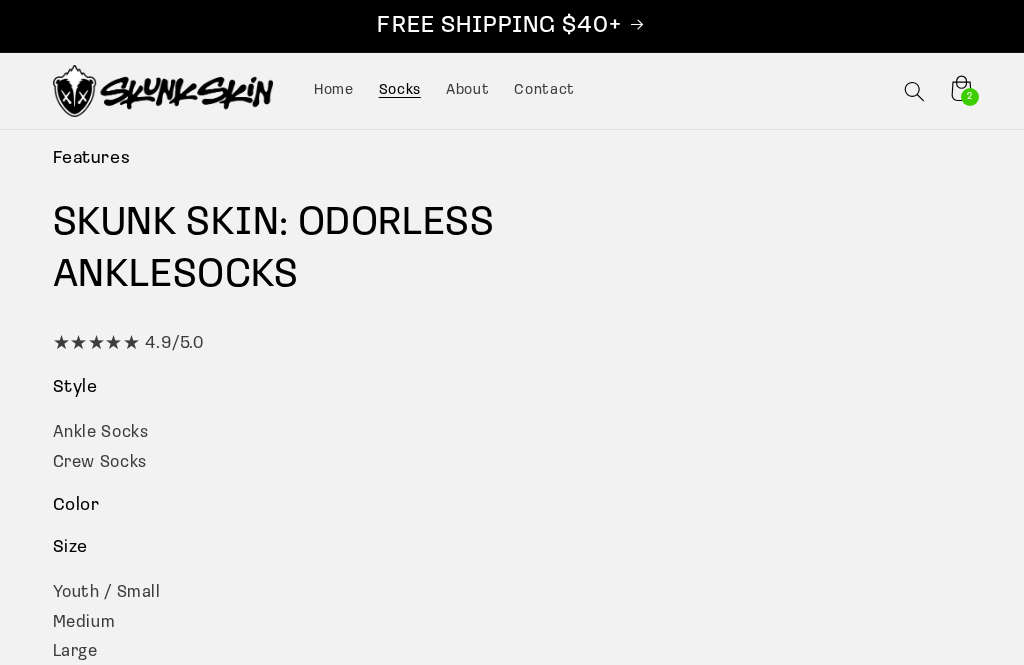 scroll, scrollTop: 0, scrollLeft: 0, axis: both 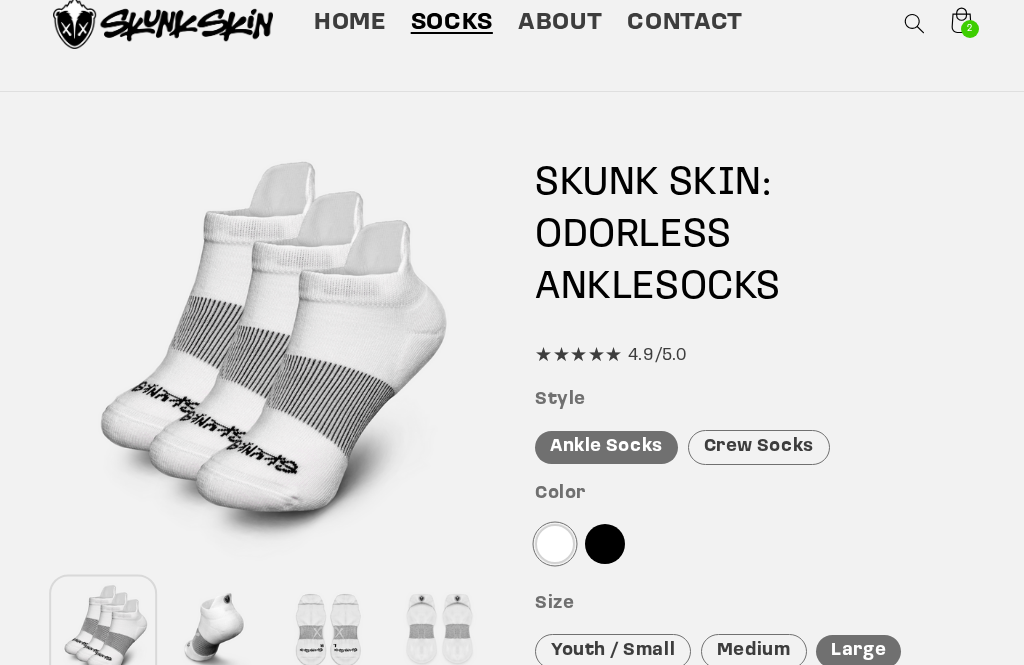 click at bounding box center (605, 544) 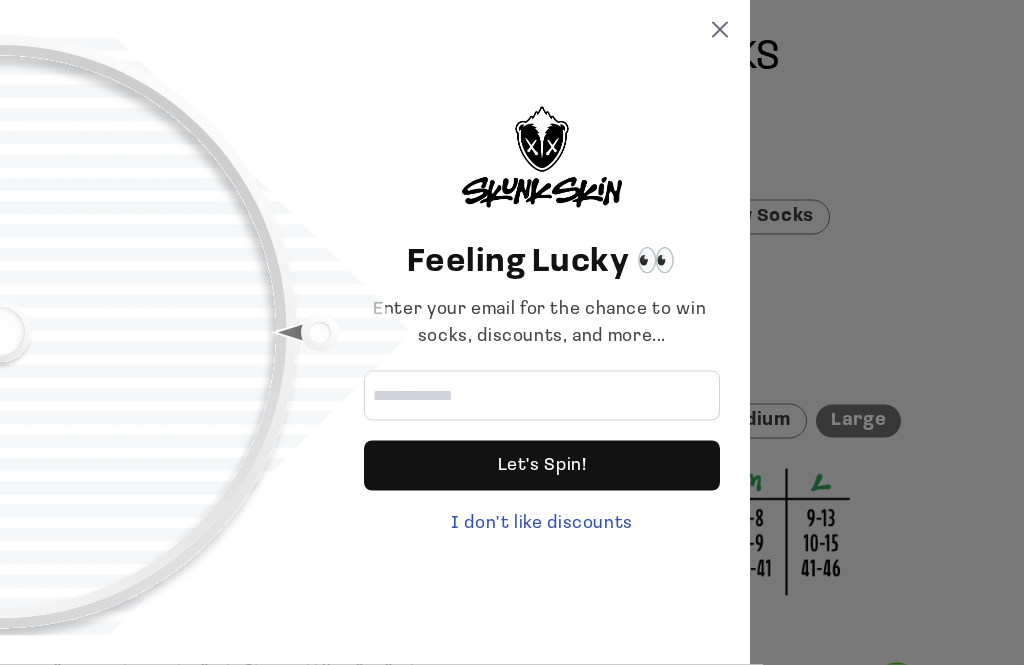 scroll, scrollTop: 300, scrollLeft: 0, axis: vertical 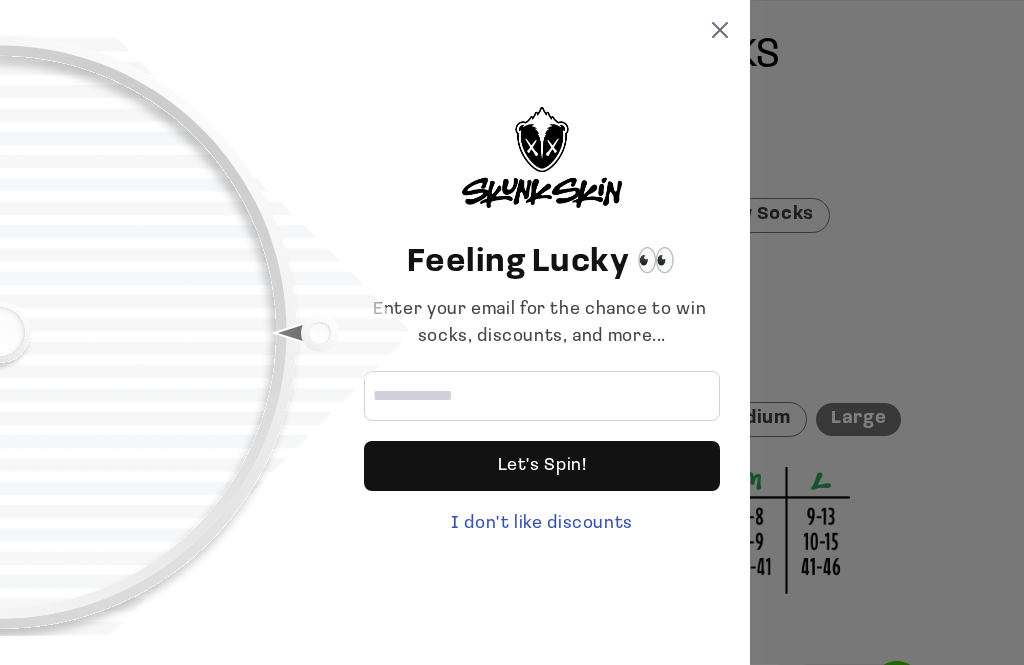 click on "Feeling Lucky 👀 Enter your email for the chance to win socks, discounts, and more... Let's Spin! I don't like discounts" at bounding box center [375, 332] 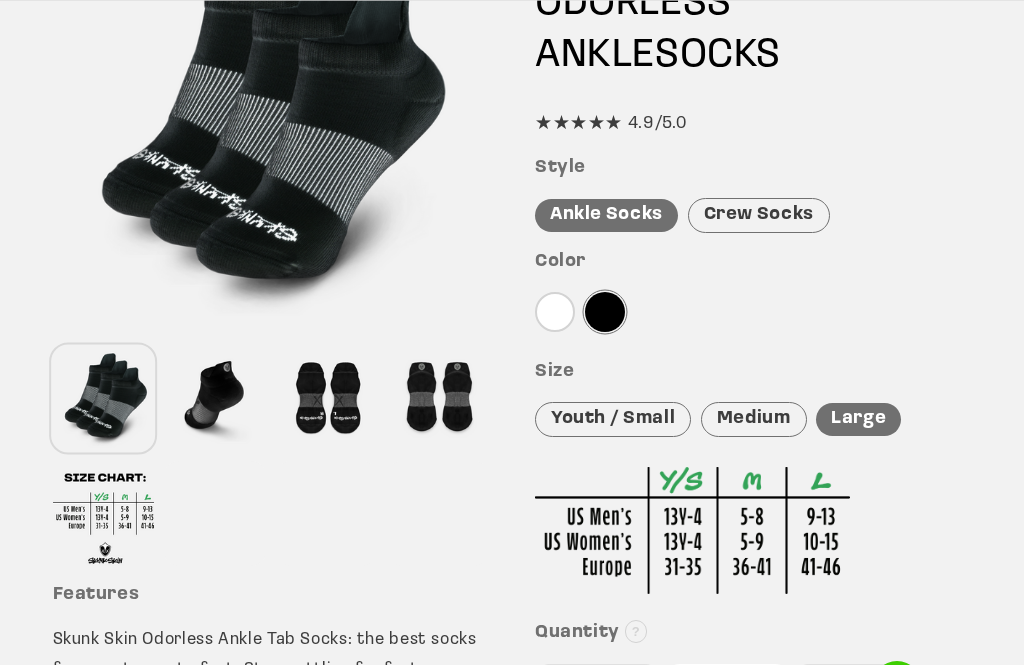 click on "Large" at bounding box center [858, 419] 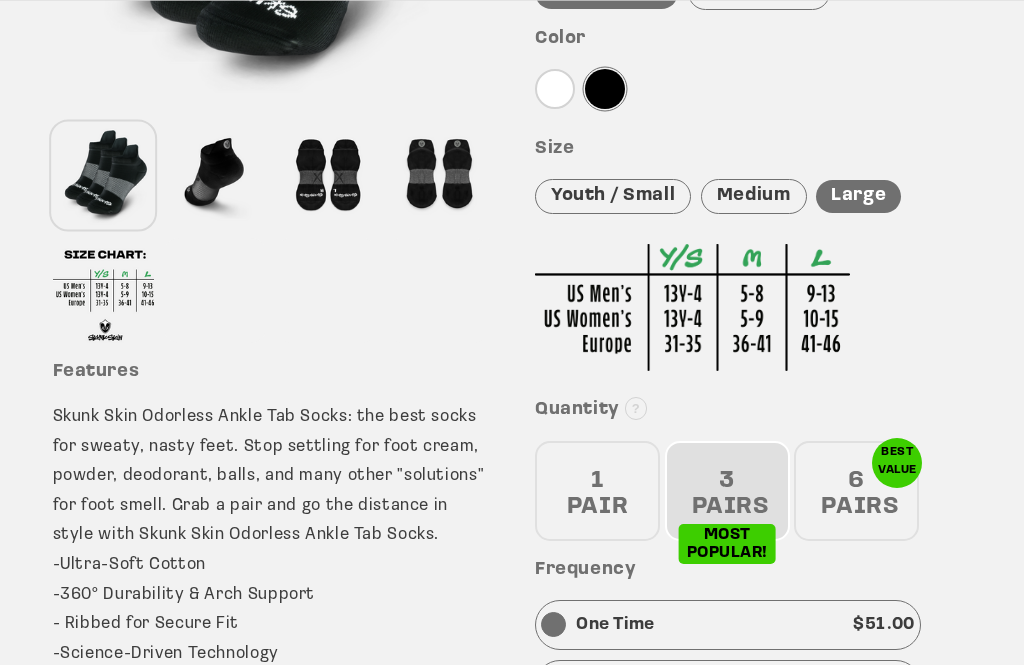 scroll, scrollTop: 524, scrollLeft: 0, axis: vertical 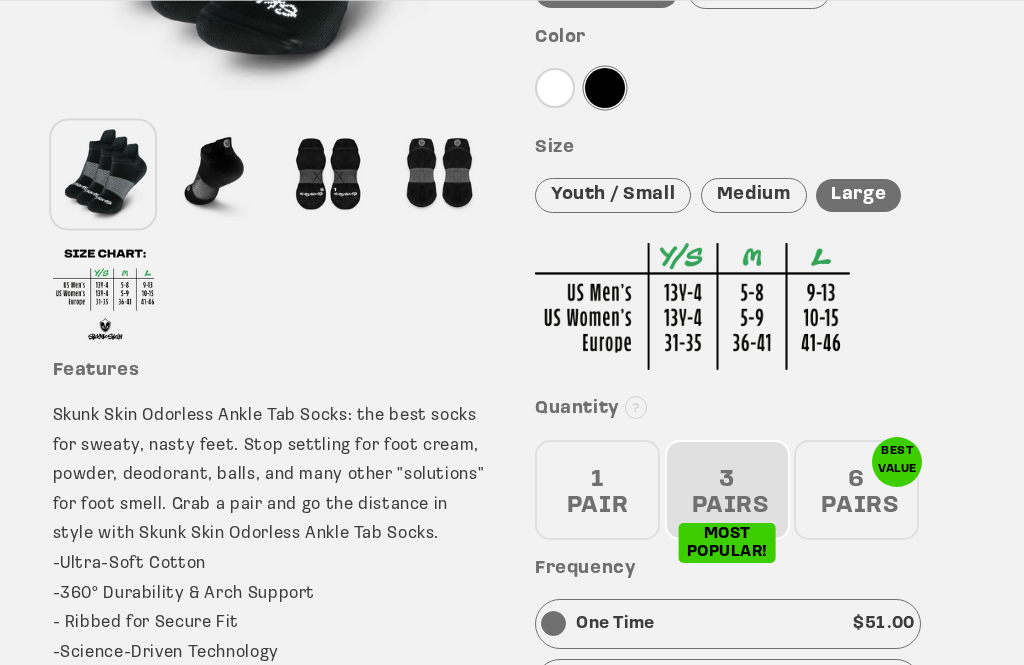 click on "6 PAIRS" at bounding box center [856, 490] 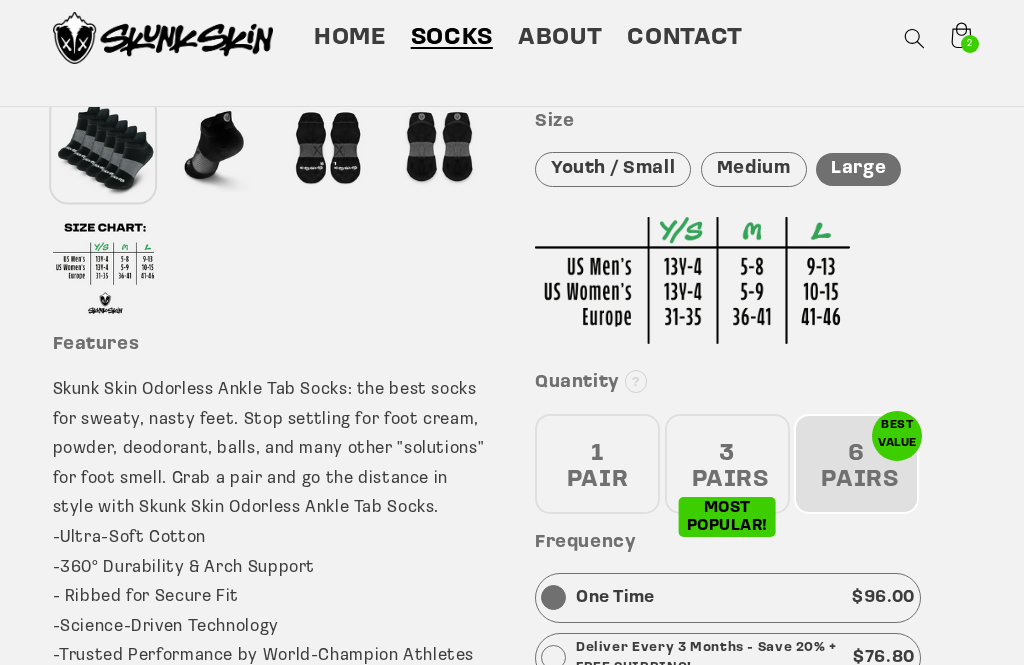 scroll, scrollTop: 542, scrollLeft: 0, axis: vertical 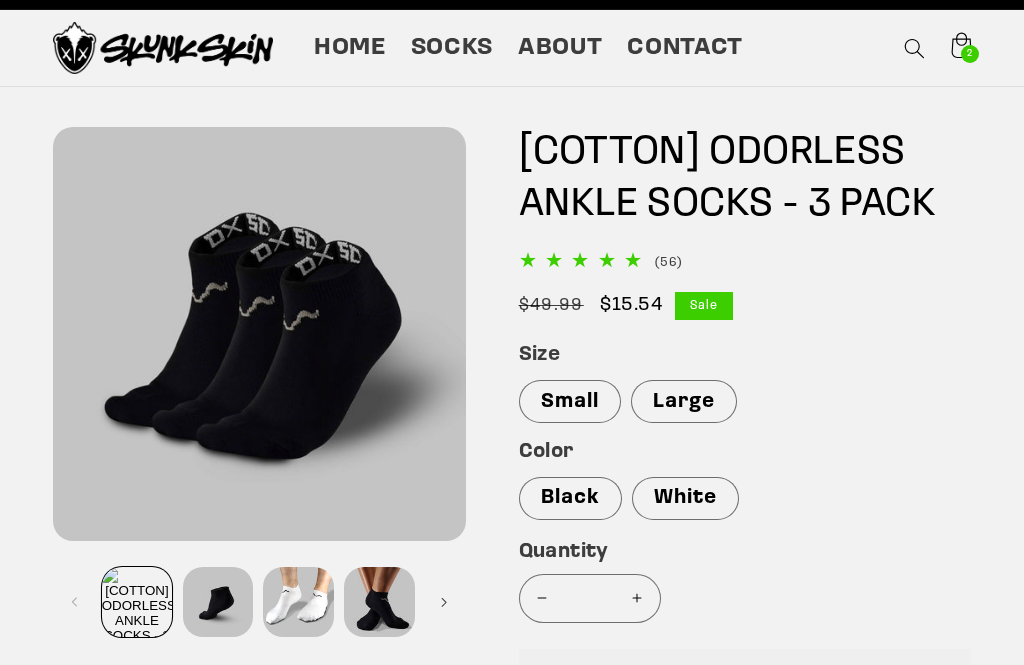 click at bounding box center [218, 602] 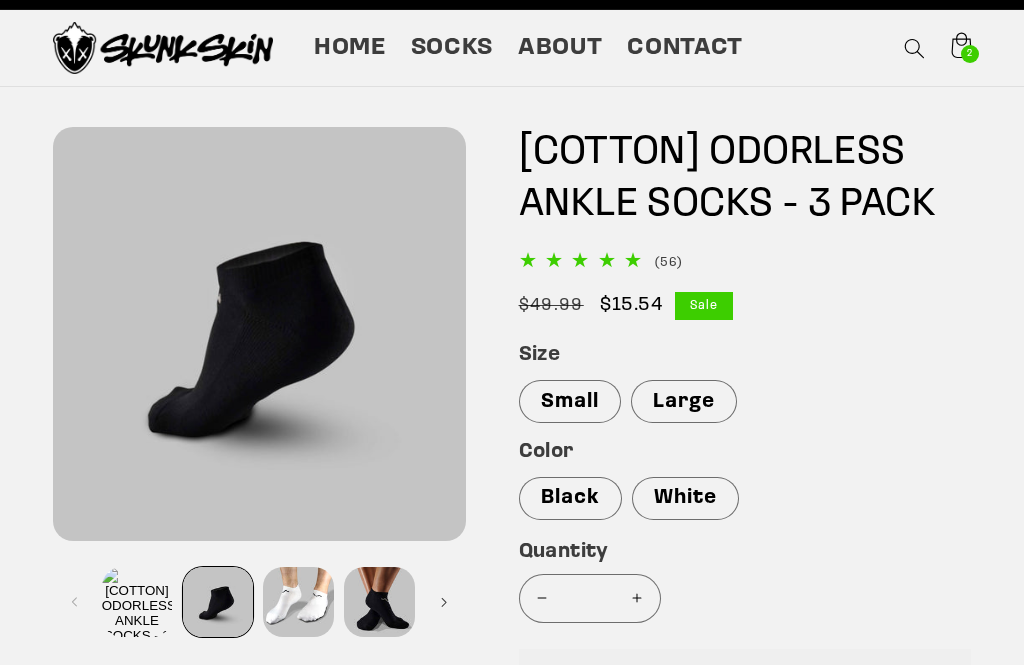 click at bounding box center [379, 602] 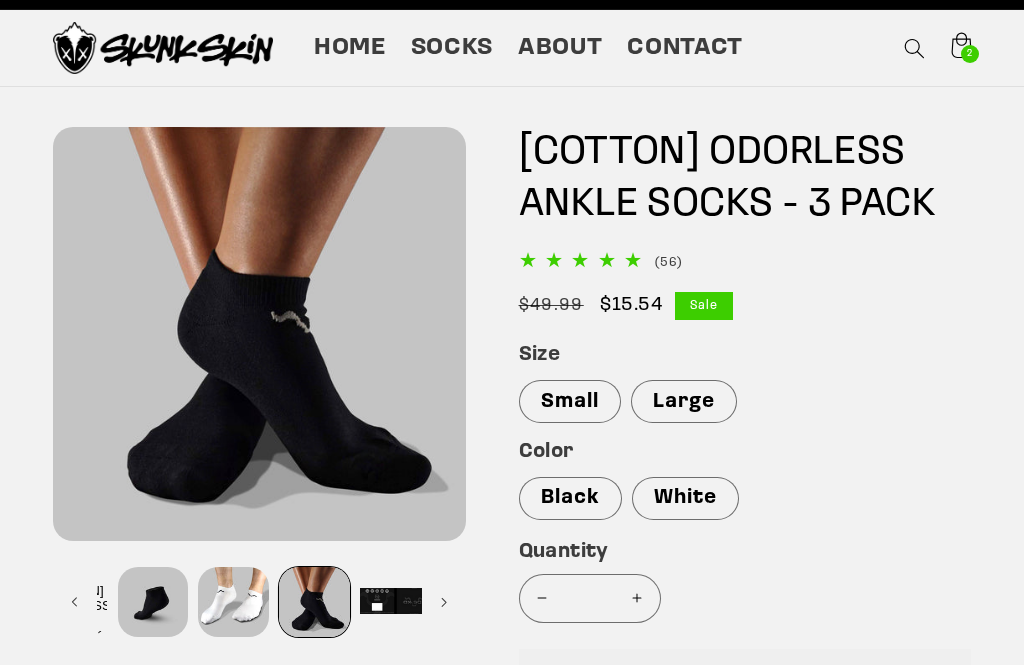 scroll, scrollTop: 0, scrollLeft: 78, axis: horizontal 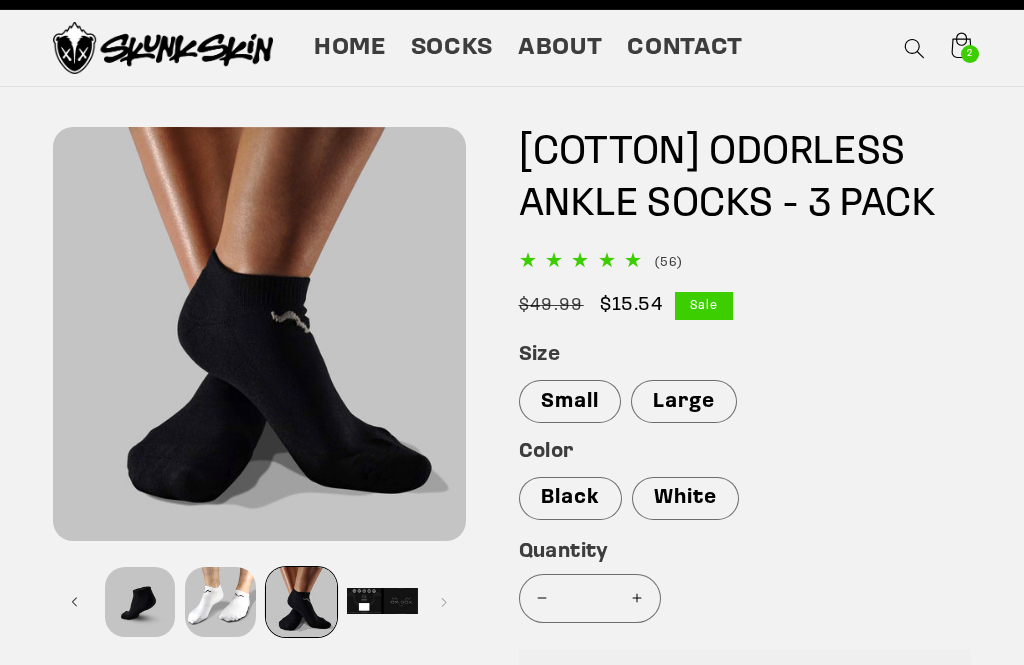 click at bounding box center [140, 602] 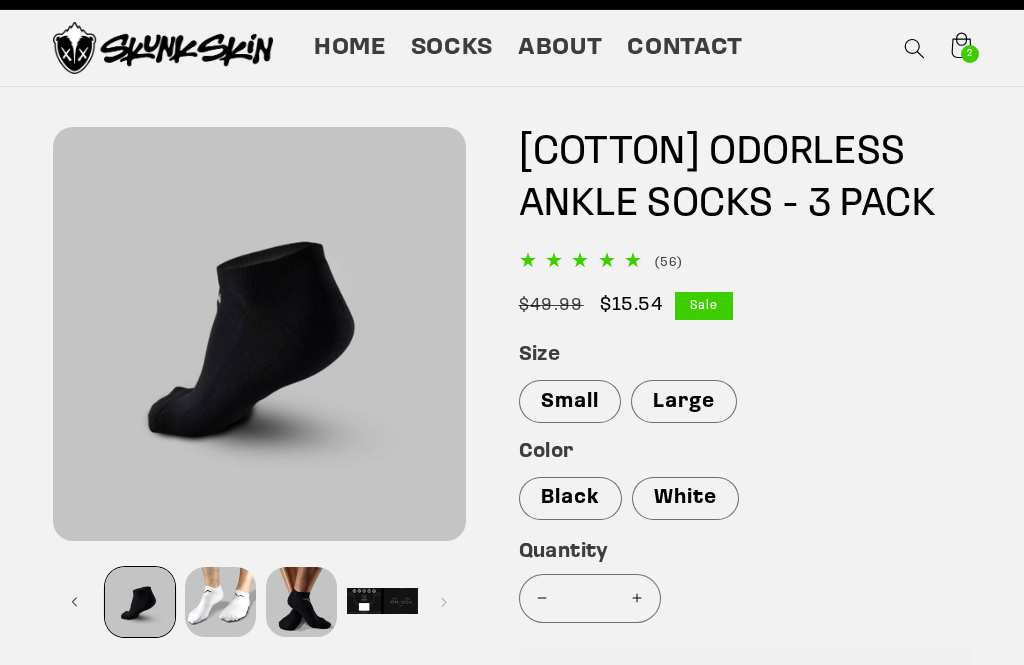 click on "Increase quantity for [COTTON] ODORLESS ANKLE SOCKS - 3 PACK" at bounding box center [637, 598] 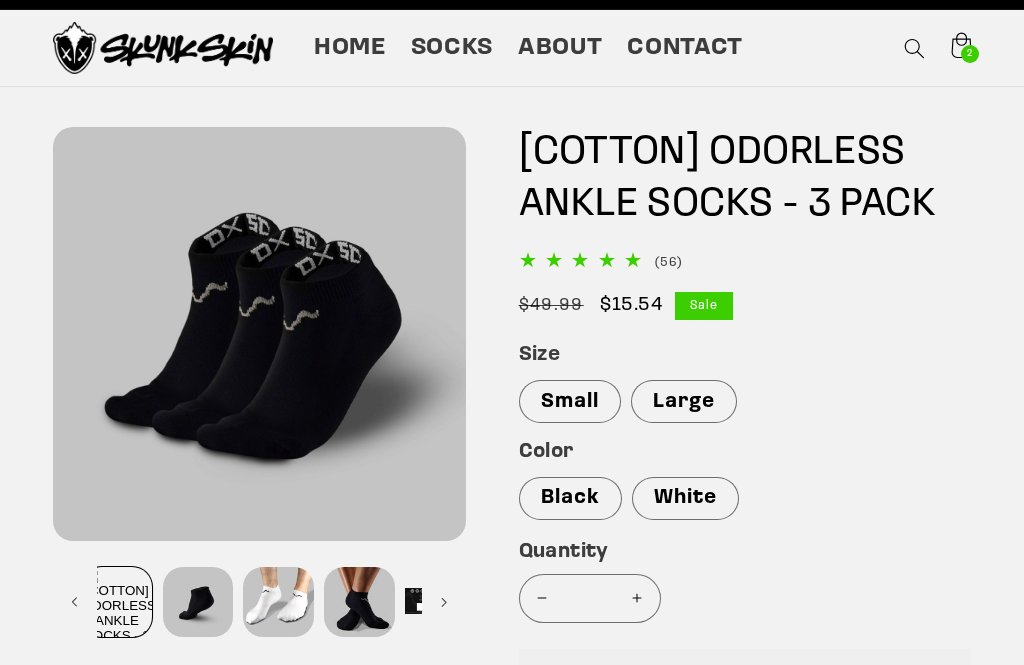 scroll, scrollTop: 0, scrollLeft: 0, axis: both 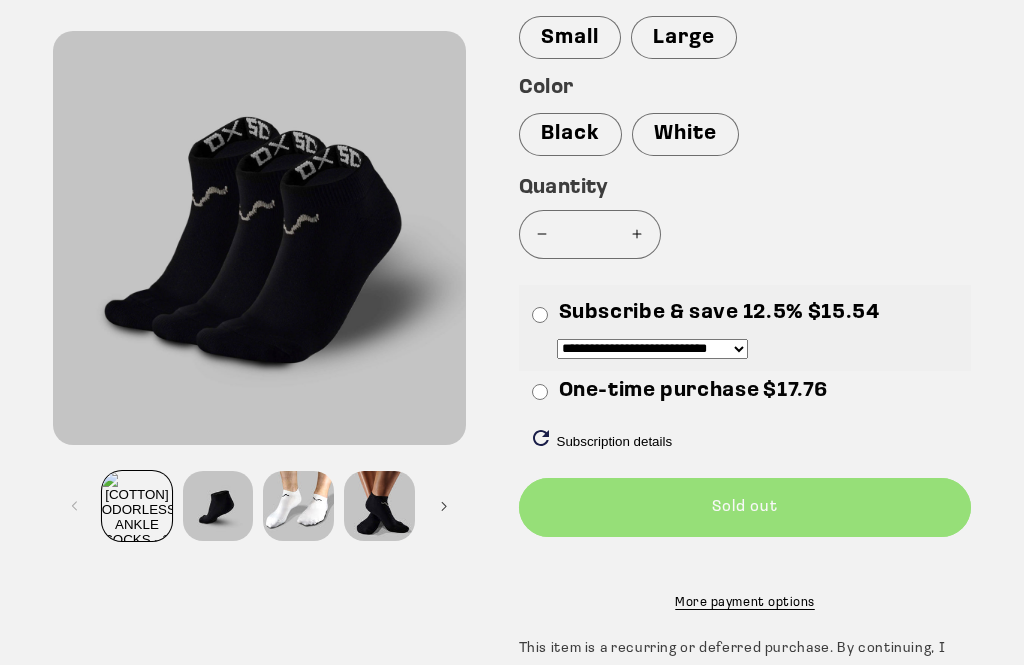 click on "Decrease quantity for [COTTON] ODORLESS ANKLE SOCKS - 3 PACK" at bounding box center (542, 235) 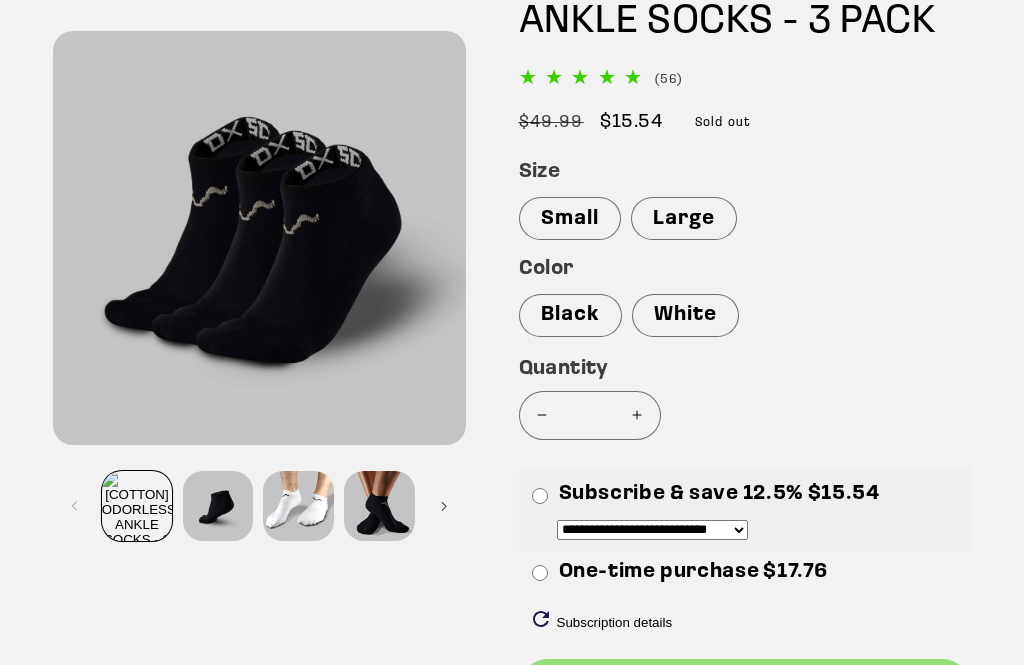 scroll, scrollTop: 226, scrollLeft: 0, axis: vertical 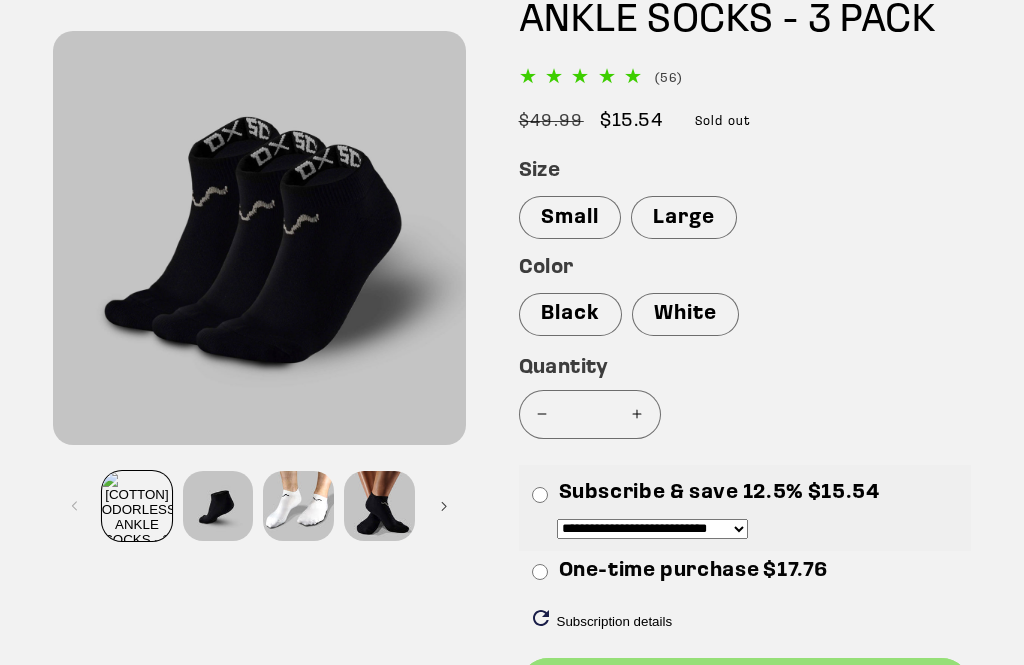 click on "Black" at bounding box center (570, 315) 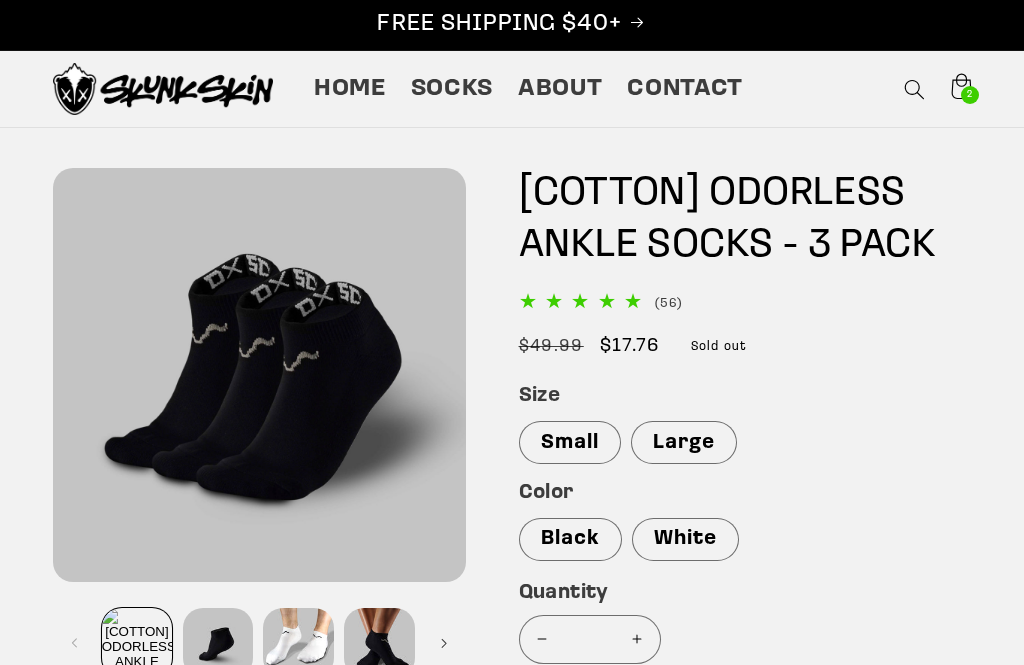 scroll, scrollTop: 0, scrollLeft: 0, axis: both 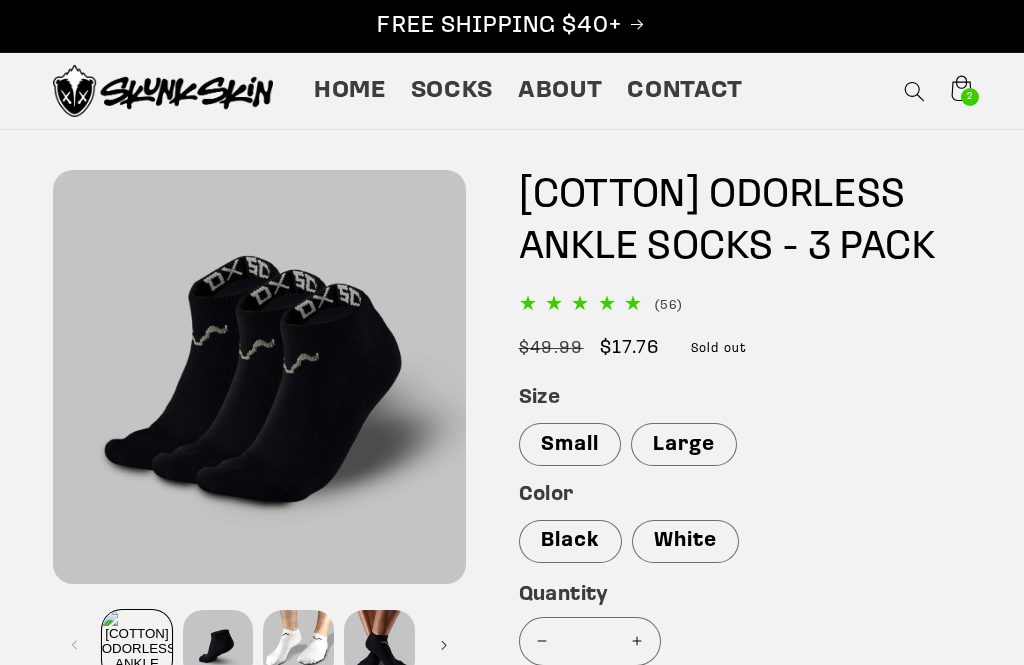 click on "2 2 items" at bounding box center (970, 97) 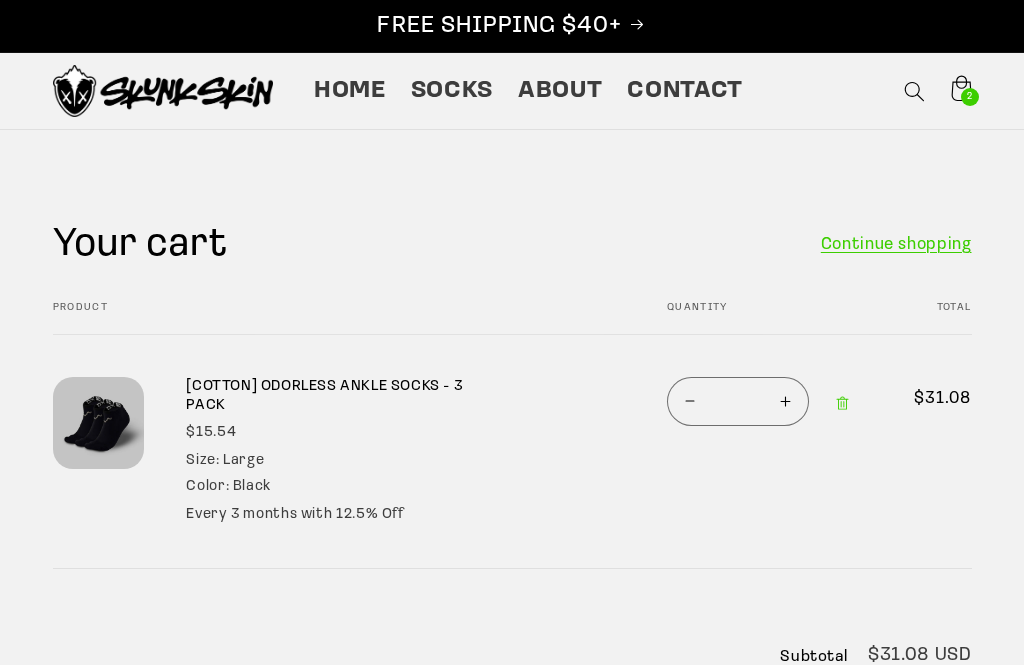 scroll, scrollTop: 0, scrollLeft: 0, axis: both 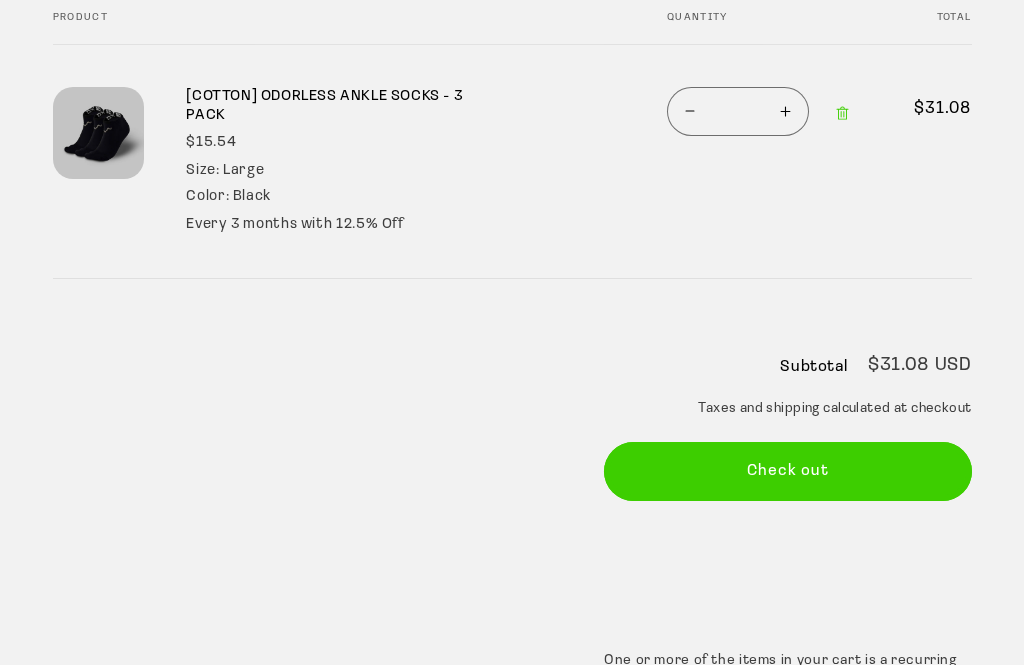 click on "Check out" at bounding box center [788, 471] 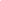 scroll, scrollTop: 0, scrollLeft: 0, axis: both 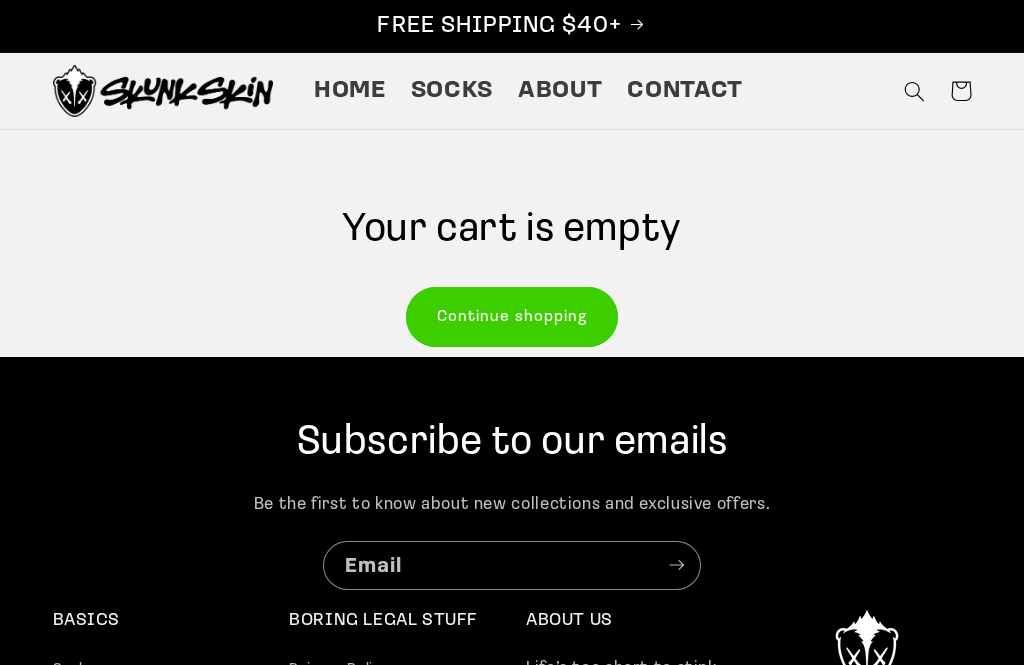 click on "Socks" at bounding box center [452, 91] 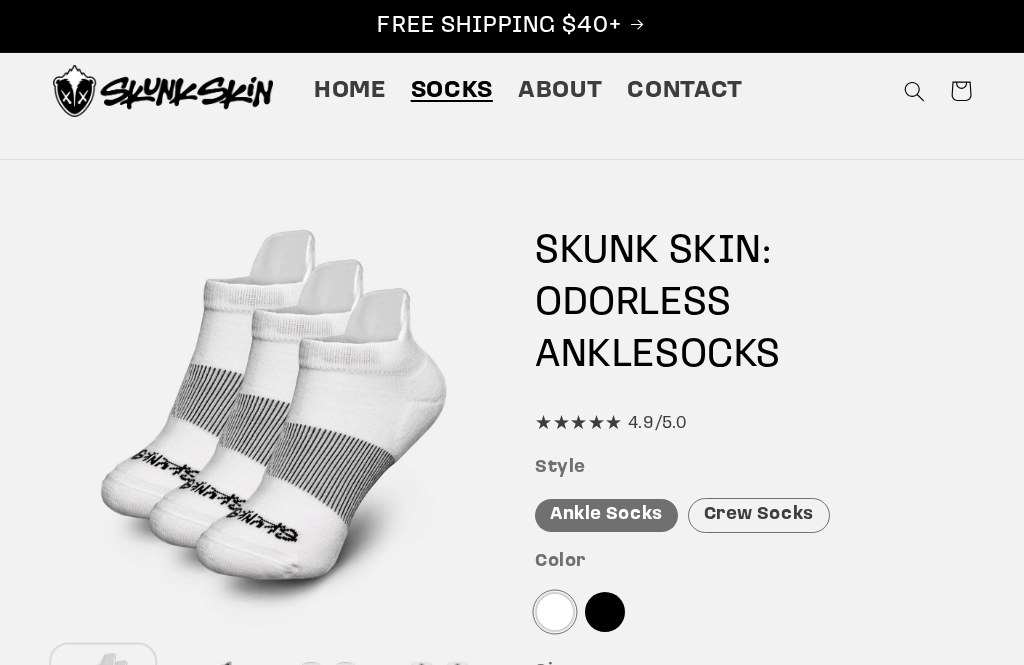 scroll, scrollTop: 0, scrollLeft: 0, axis: both 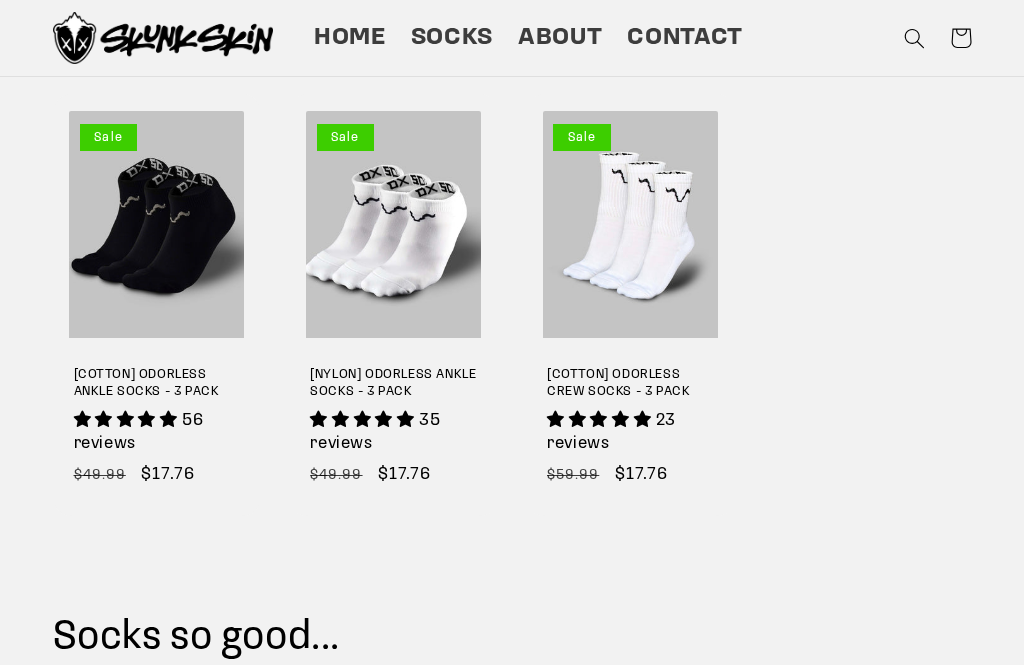click on "[NYLON] ODORLESS ANKLE SOCKS - 3 PACK" at bounding box center [393, 384] 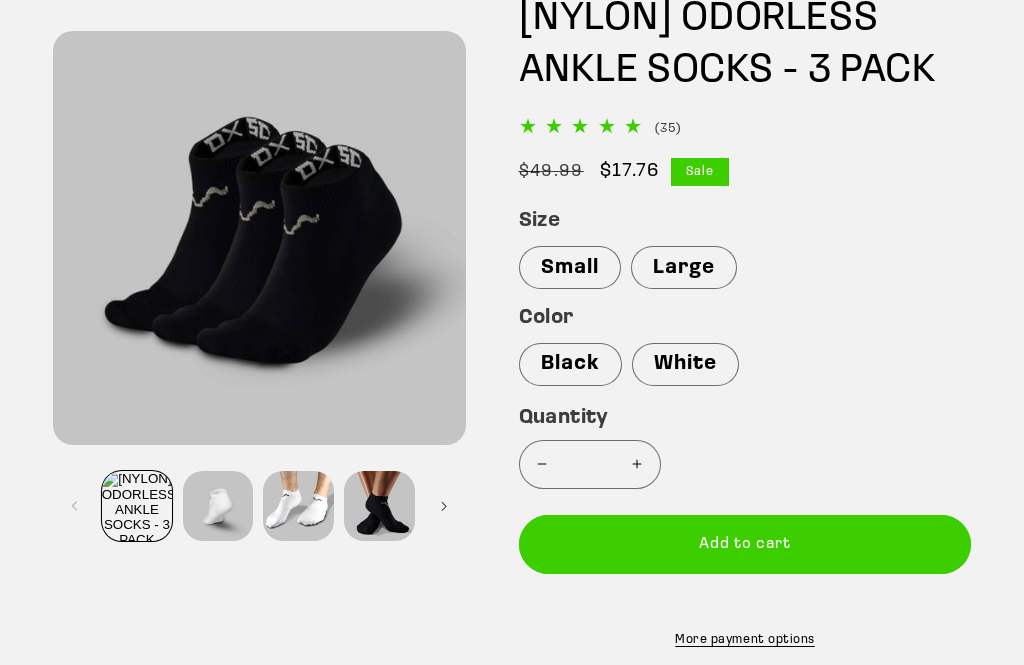 scroll, scrollTop: 250, scrollLeft: 0, axis: vertical 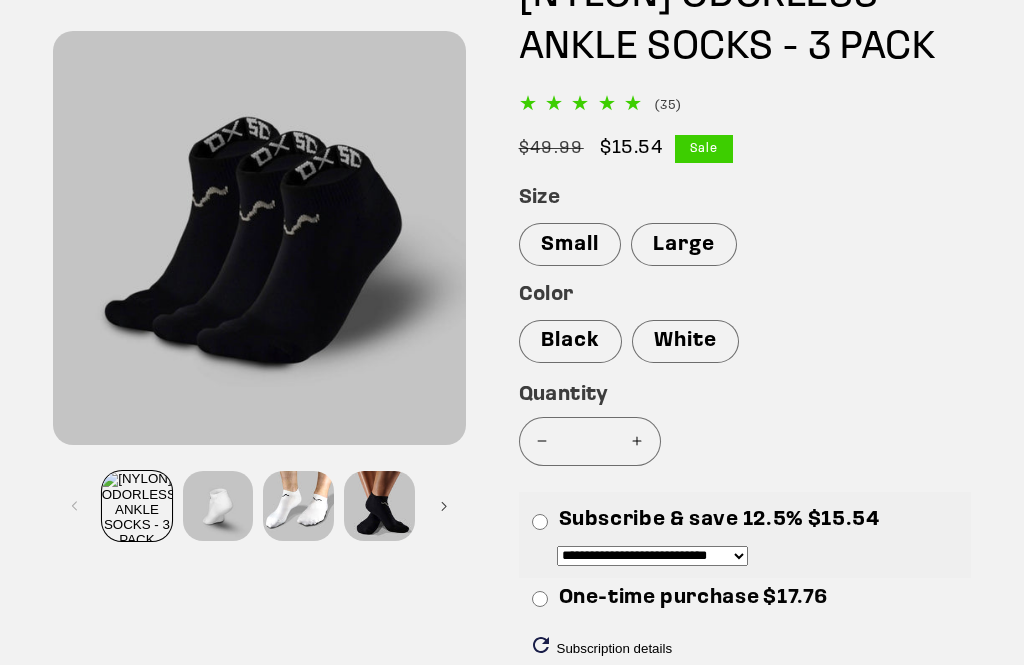 click on "Large" at bounding box center [684, 244] 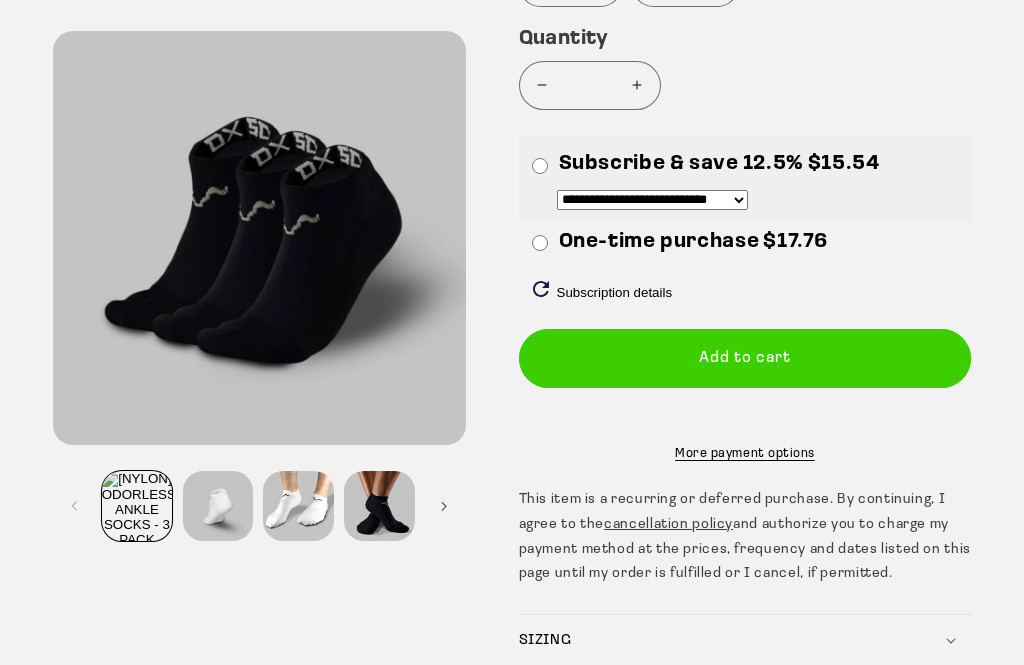 scroll, scrollTop: 557, scrollLeft: 0, axis: vertical 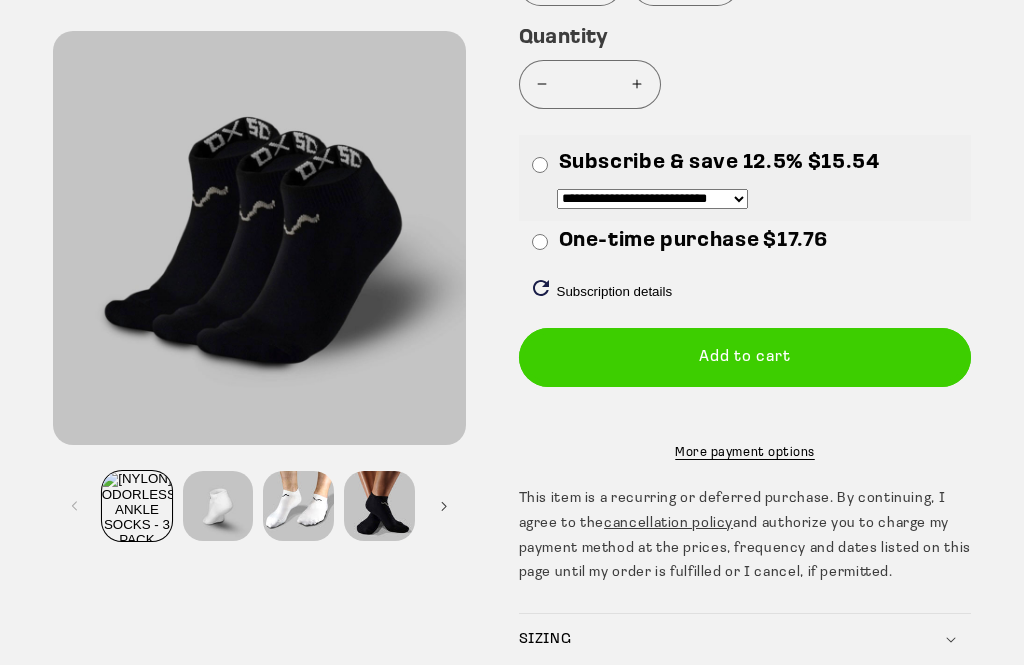 click on "One-time purchase" at bounding box center (661, 241) 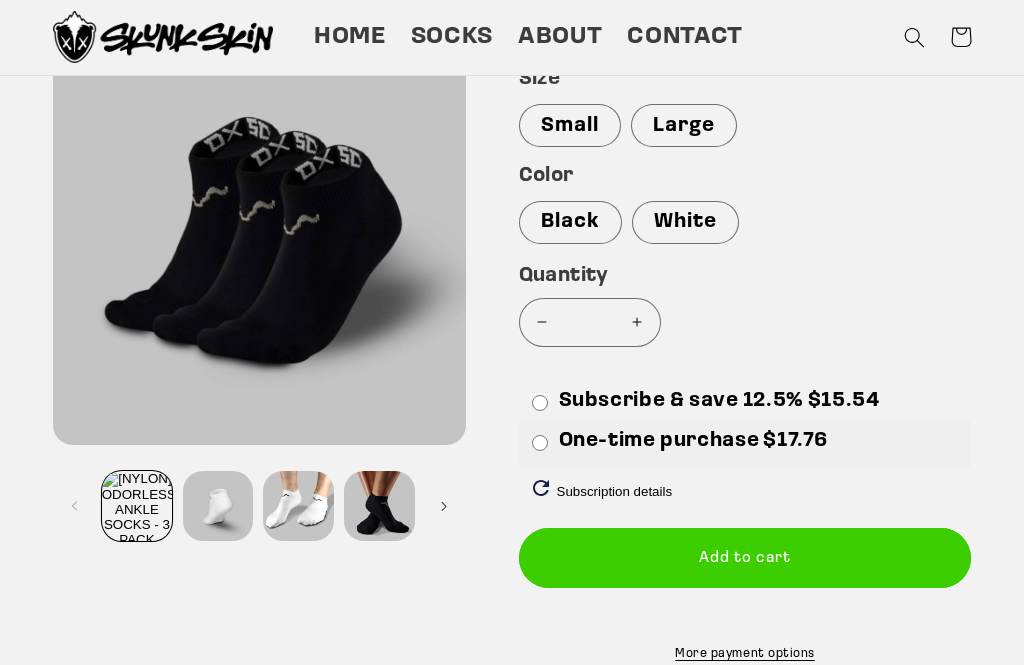 scroll, scrollTop: 320, scrollLeft: 0, axis: vertical 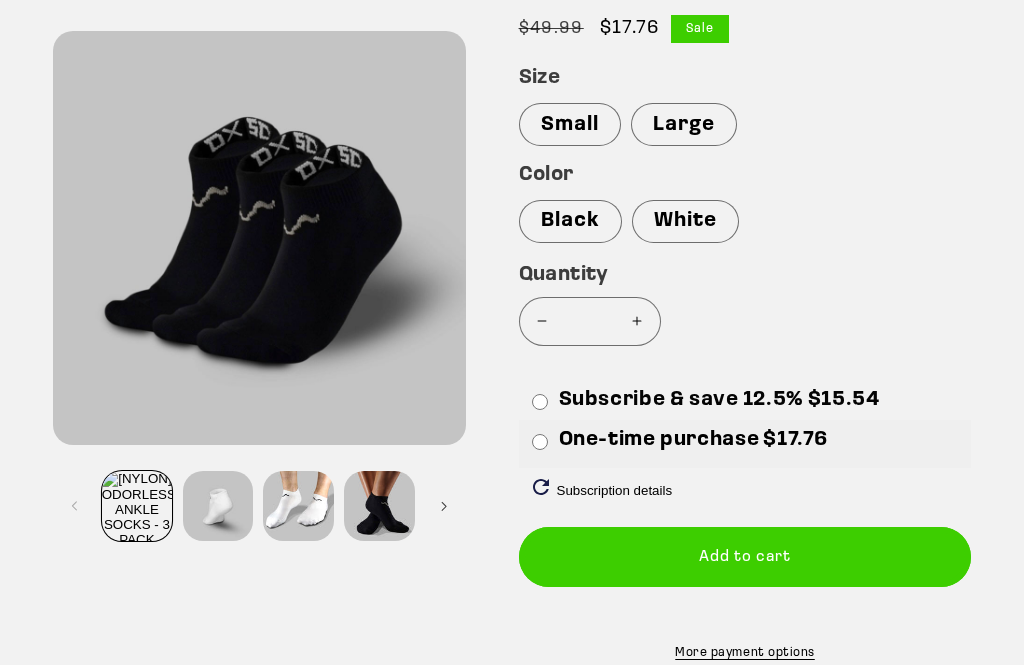 click on "Increase quantity for [NYLON] ODORLESS ANKLE SOCKS - 3 PACK" at bounding box center (637, 321) 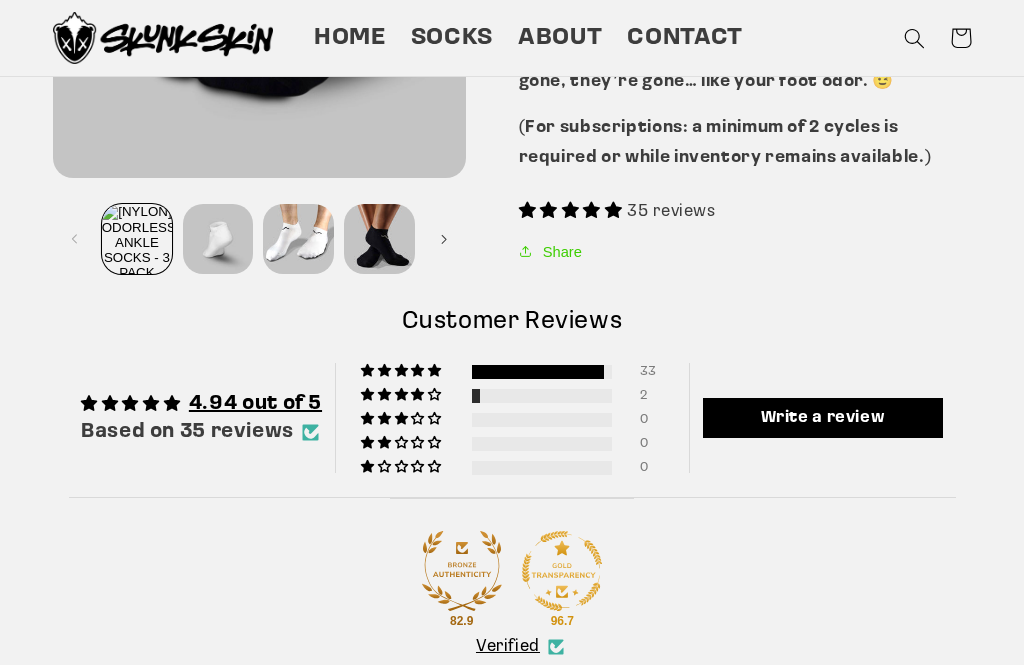 scroll, scrollTop: 1486, scrollLeft: 0, axis: vertical 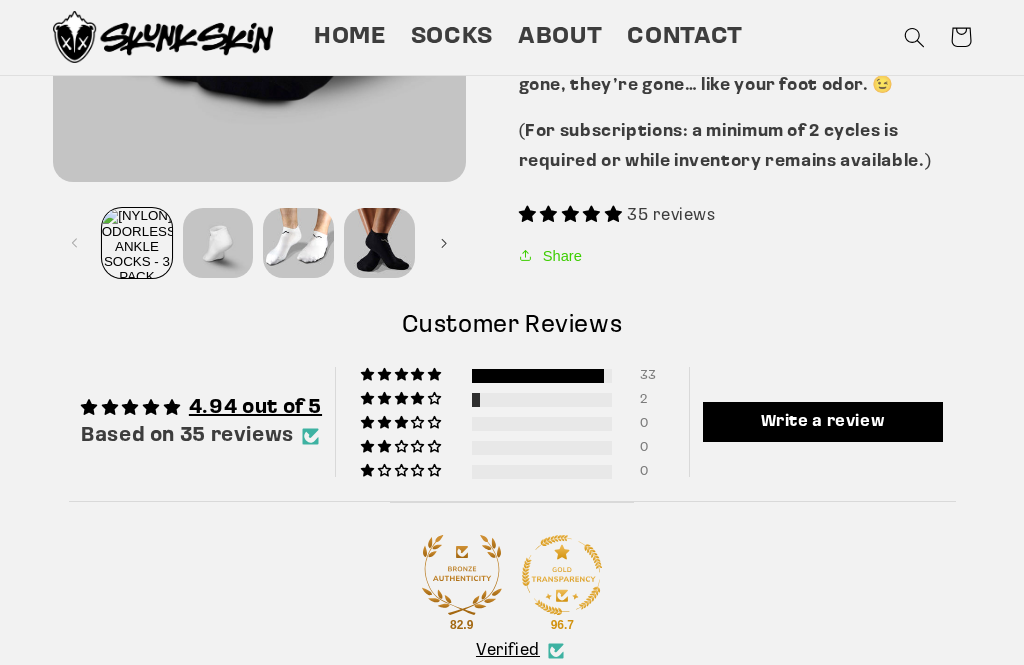 click at bounding box center [132, 408] 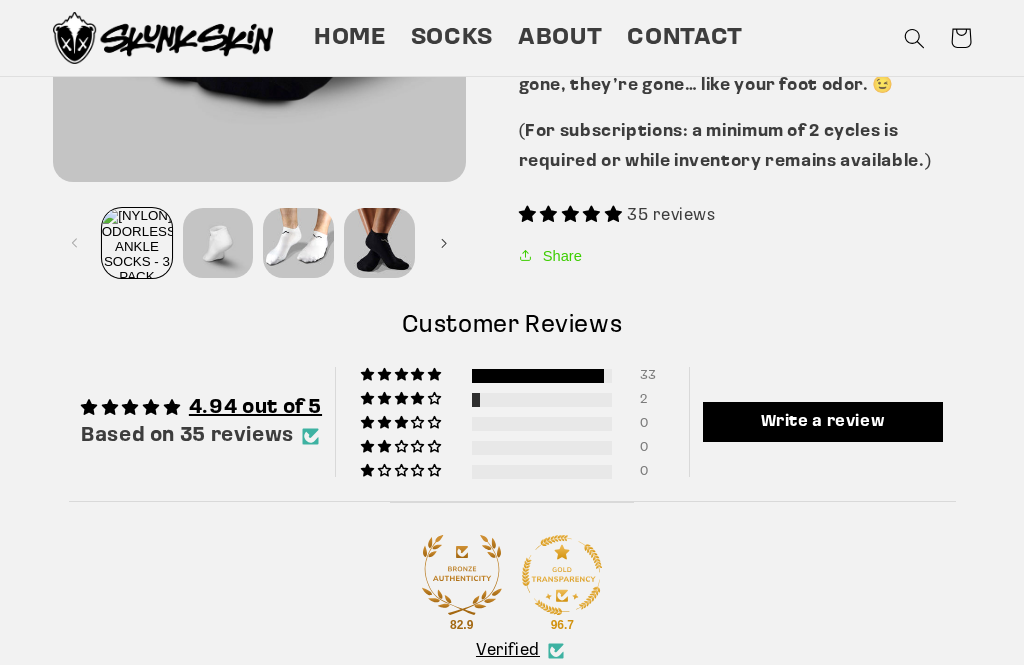 click on "4.94 out of 5" at bounding box center (255, 408) 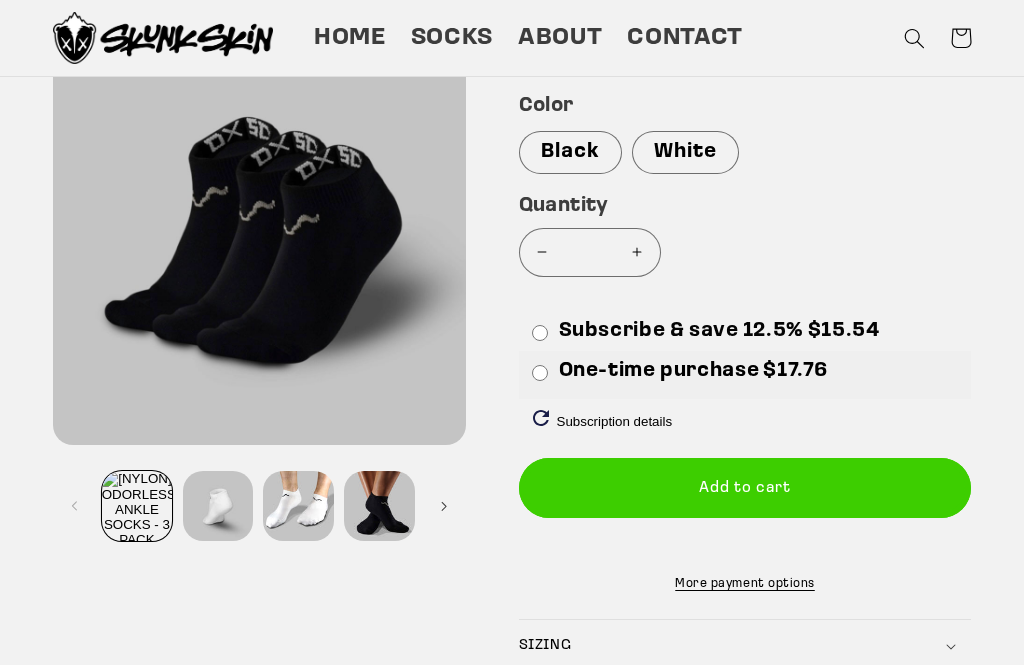 scroll, scrollTop: 393, scrollLeft: 0, axis: vertical 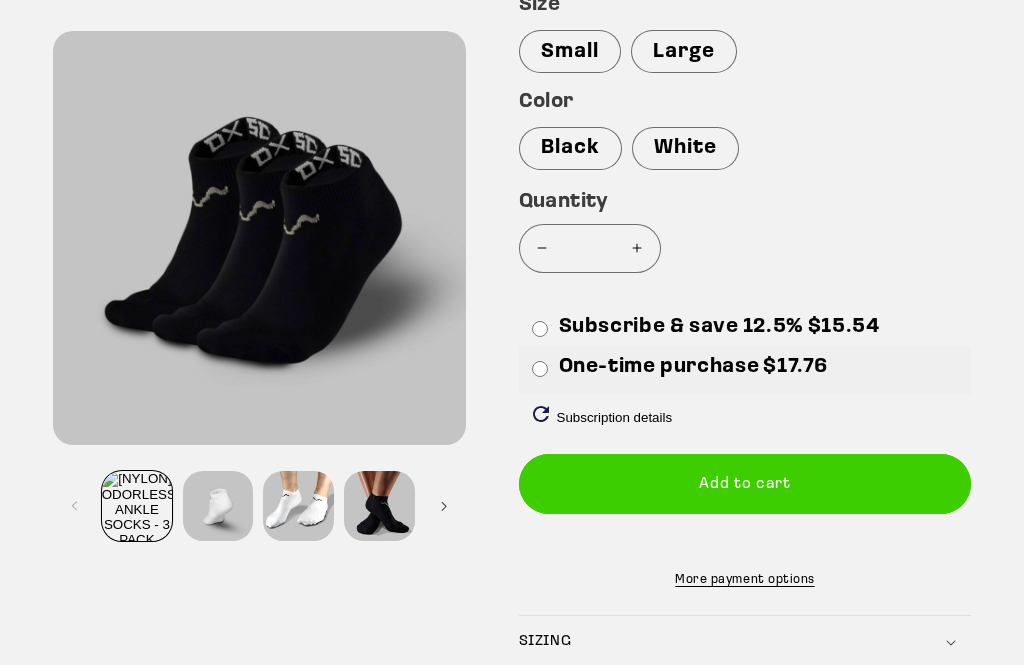 click on "Add to cart" at bounding box center (745, 483) 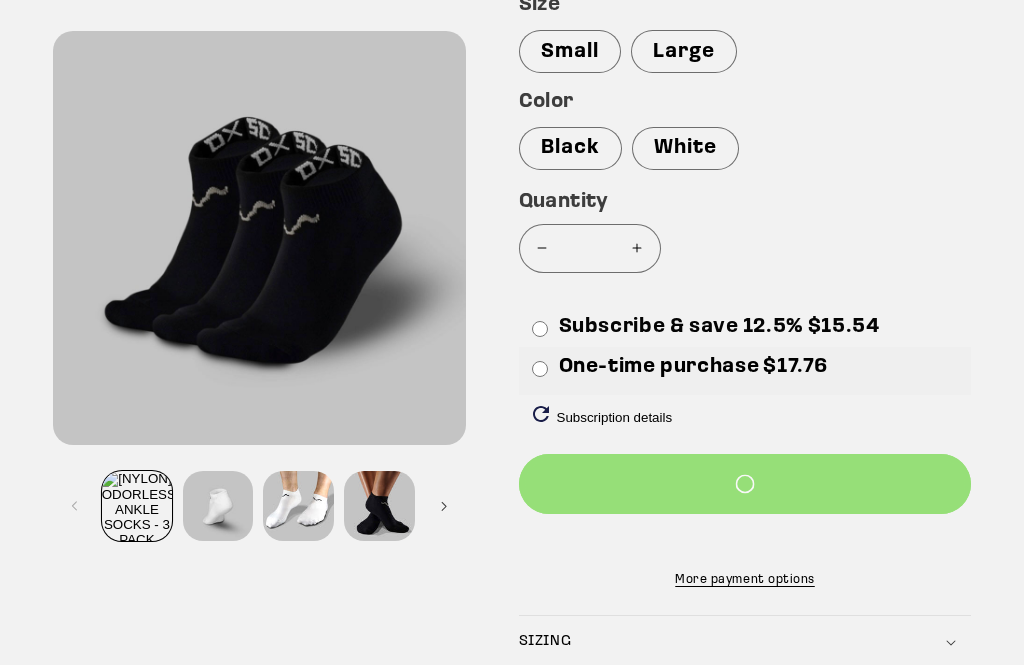 scroll, scrollTop: 0, scrollLeft: 0, axis: both 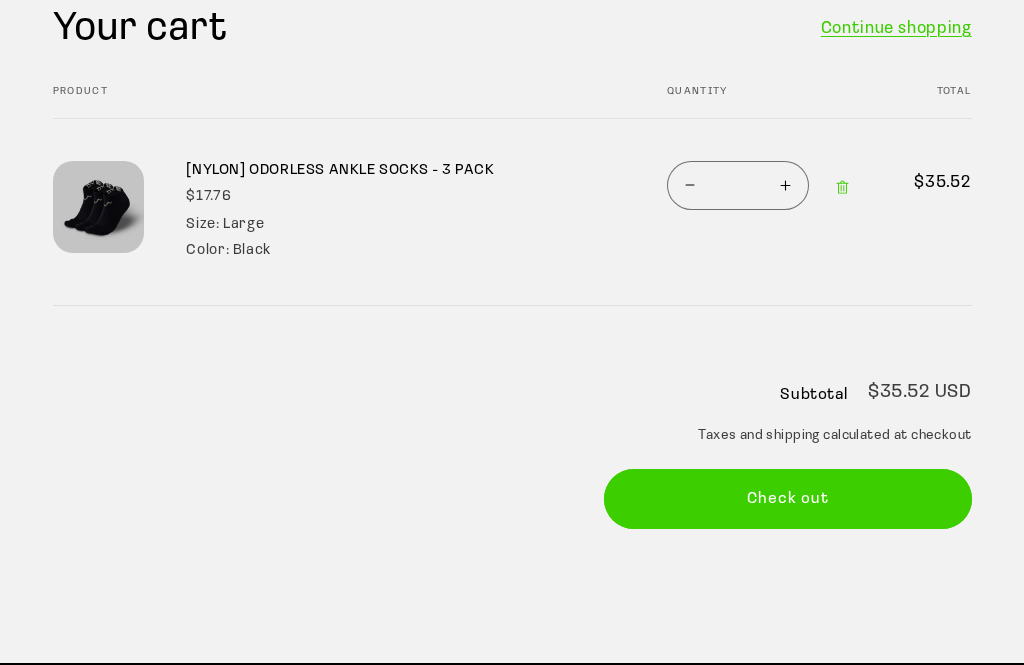 click on "Check out" at bounding box center [788, 499] 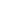 scroll, scrollTop: 0, scrollLeft: 0, axis: both 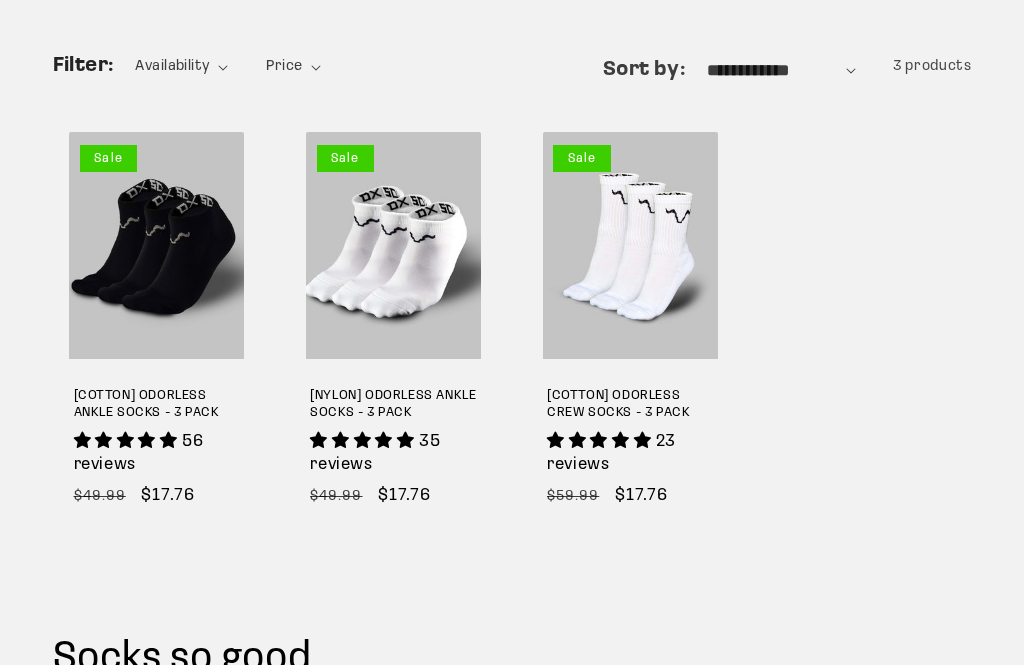 click on "[NYLON] ODORLESS ANKLE SOCKS - 3 PACK" at bounding box center (393, 405) 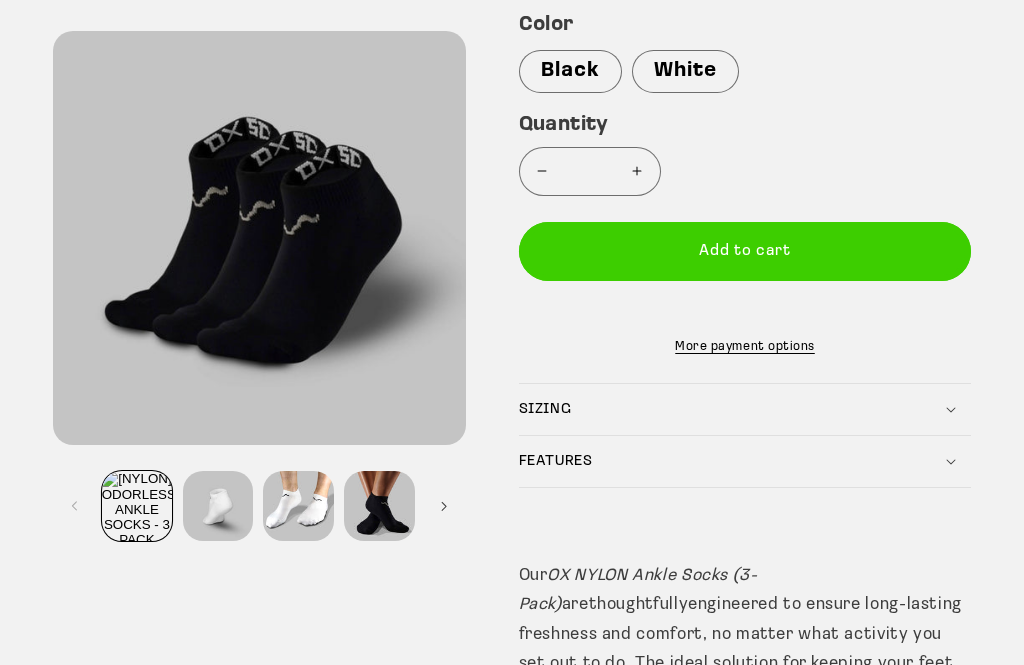scroll, scrollTop: 0, scrollLeft: 0, axis: both 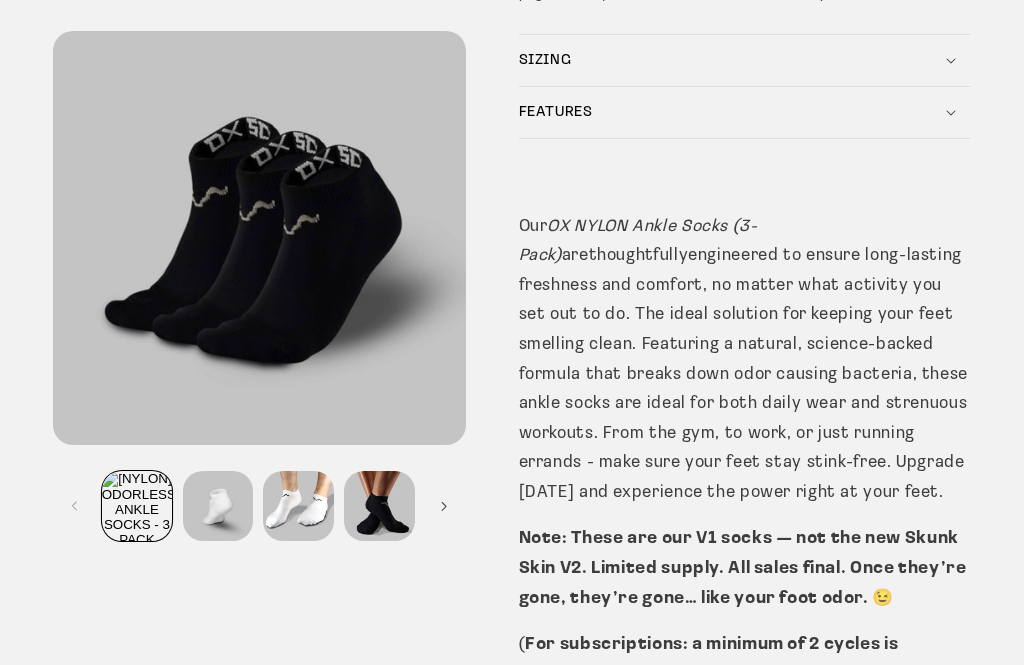 click on "FEATURES" at bounding box center [745, 114] 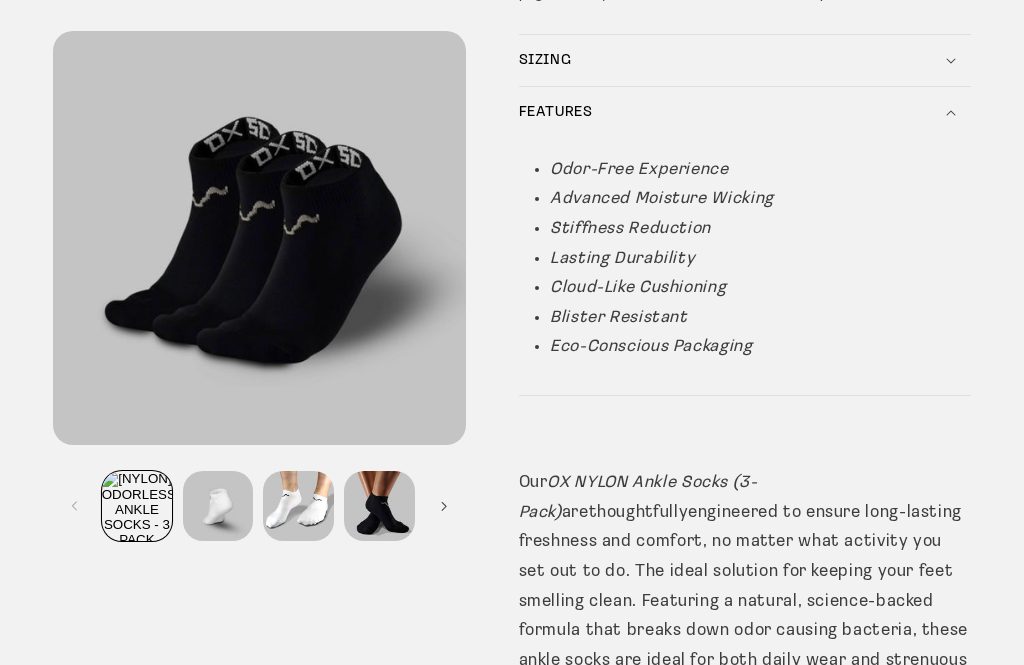 click on "SIZING" at bounding box center [745, 61] 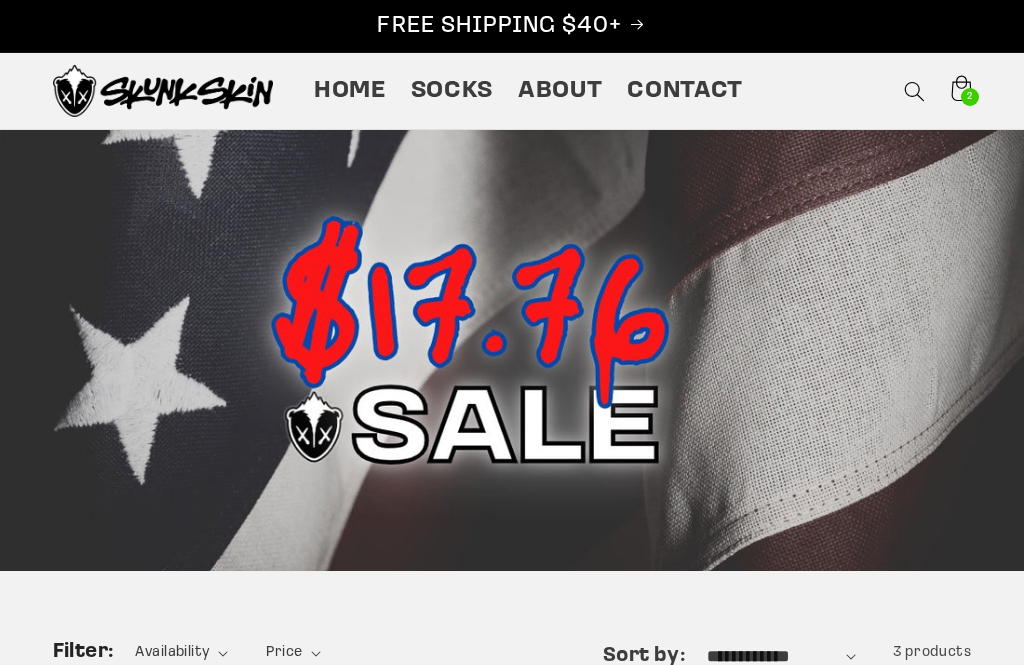 scroll, scrollTop: 10, scrollLeft: 0, axis: vertical 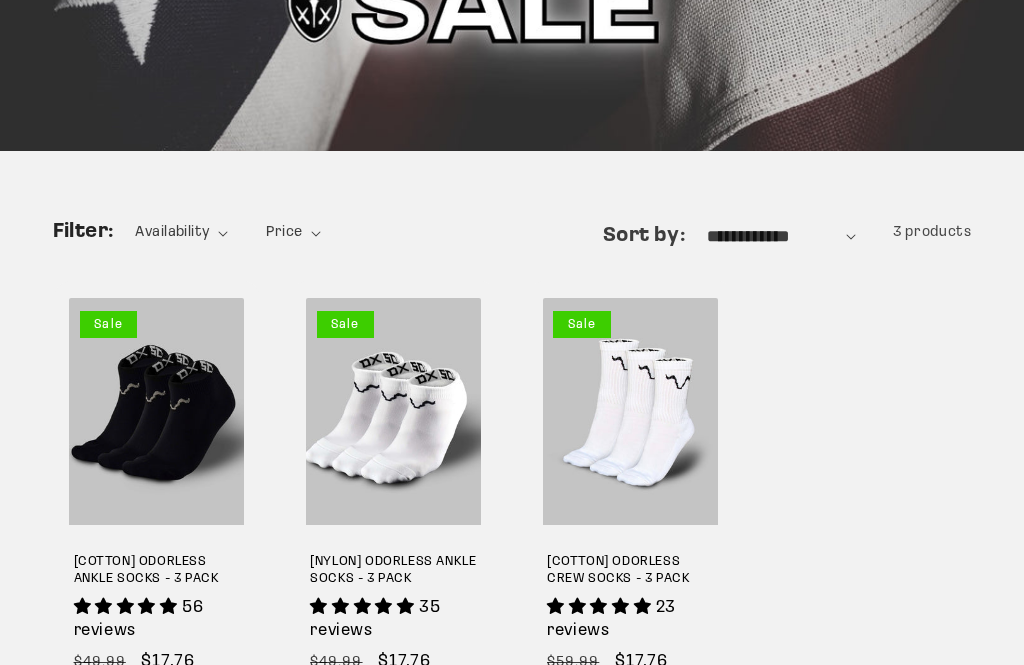 click on "Filter:
Availability
0 selected
Reset
Availability
In stock (3)
In stock (3 products)
Price" at bounding box center (512, 241) 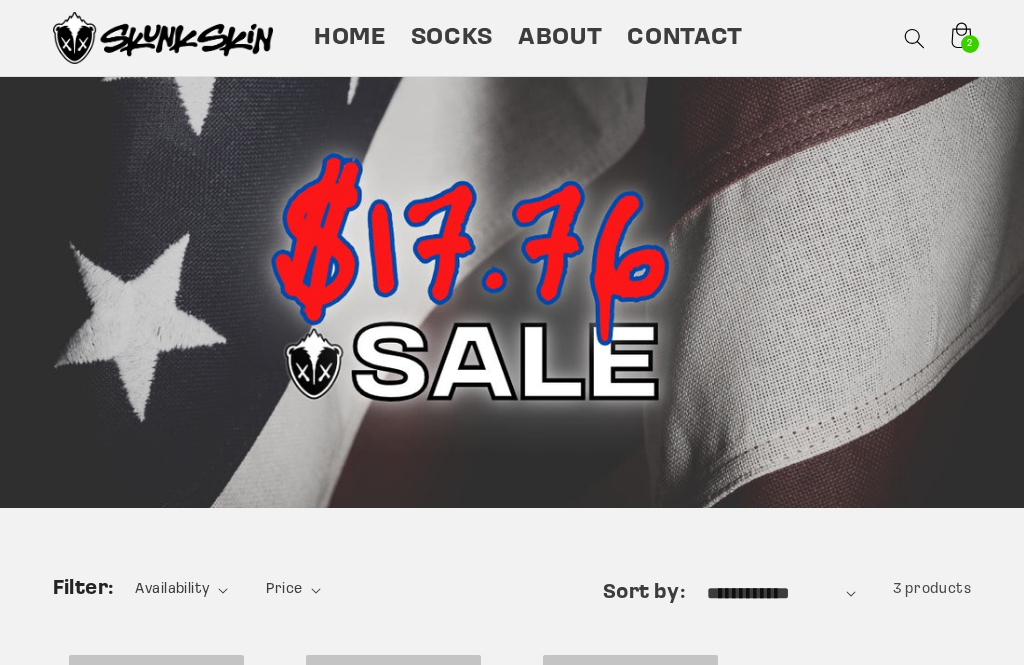 scroll, scrollTop: 0, scrollLeft: 0, axis: both 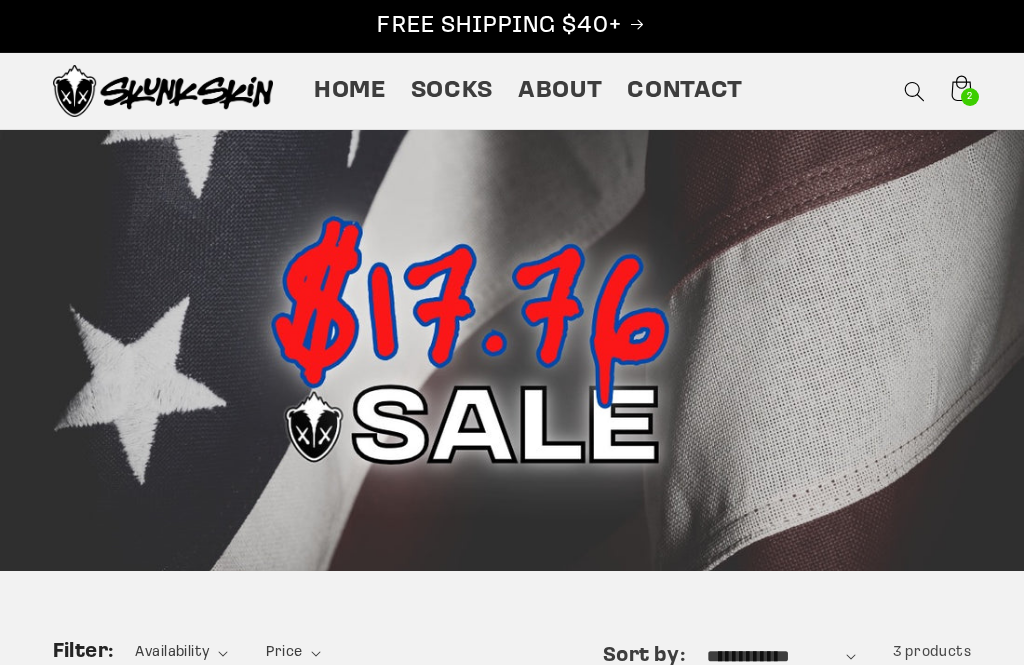 click on "Socks" at bounding box center [452, 91] 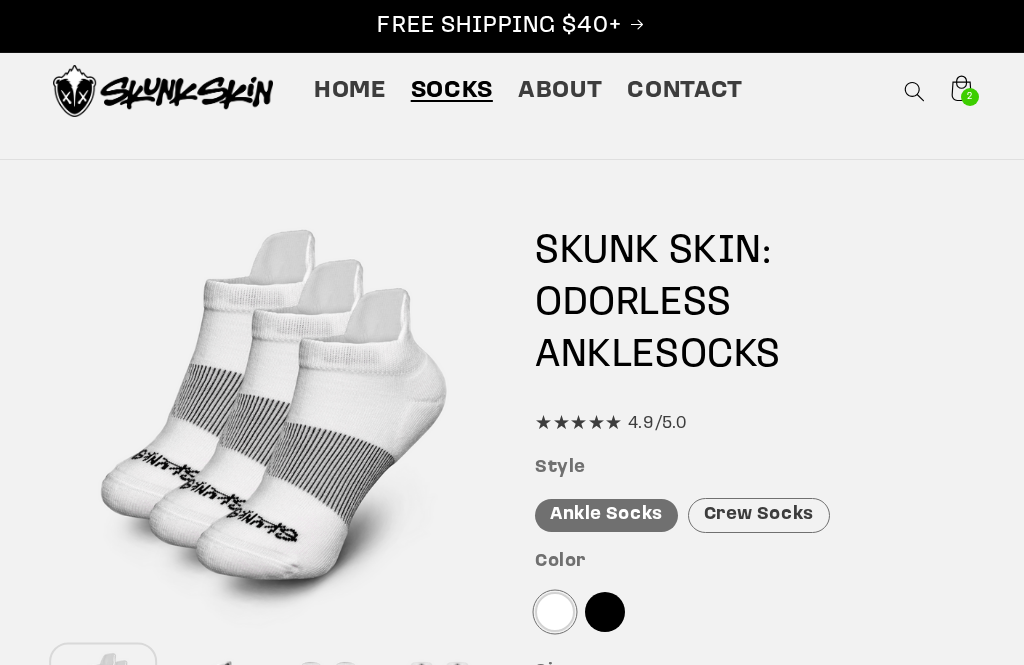 scroll, scrollTop: 0, scrollLeft: 0, axis: both 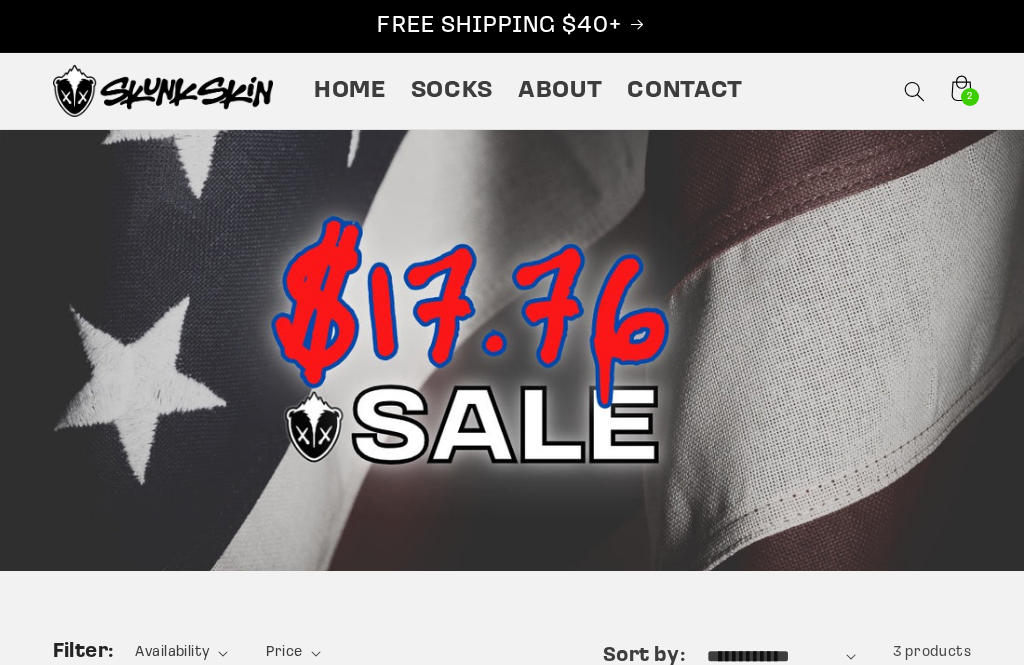 click on "Socks" at bounding box center [452, 91] 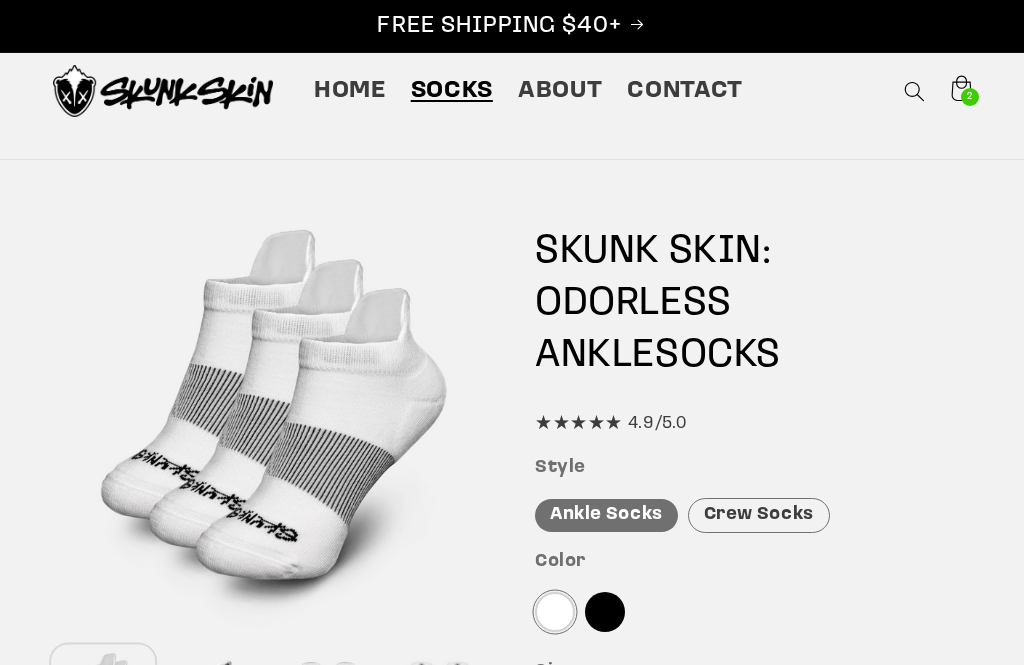 scroll, scrollTop: 0, scrollLeft: 0, axis: both 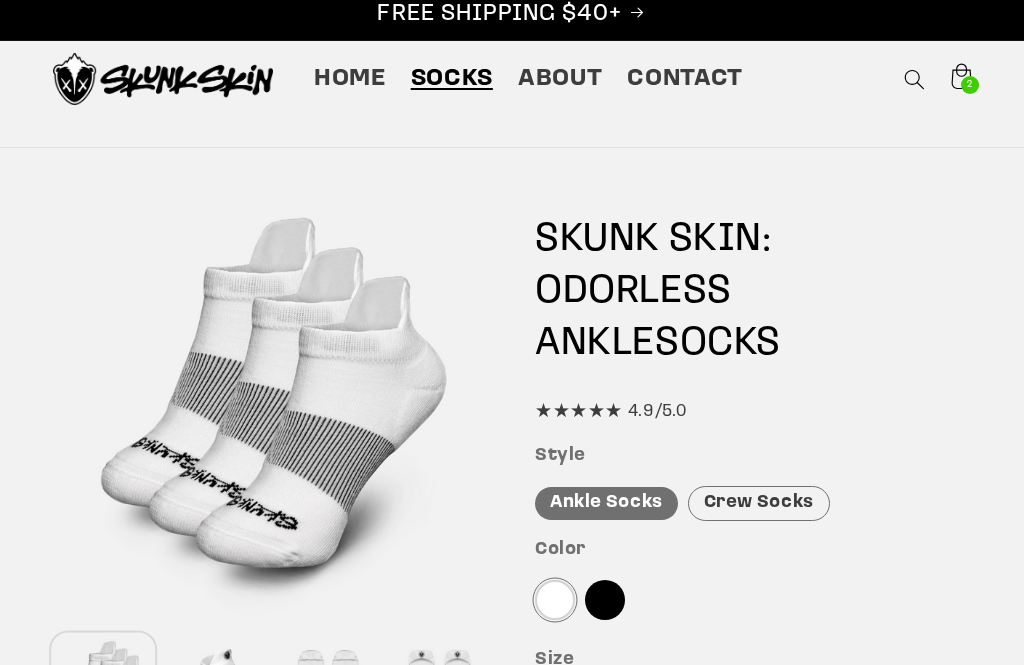 click on "About" at bounding box center [559, 79] 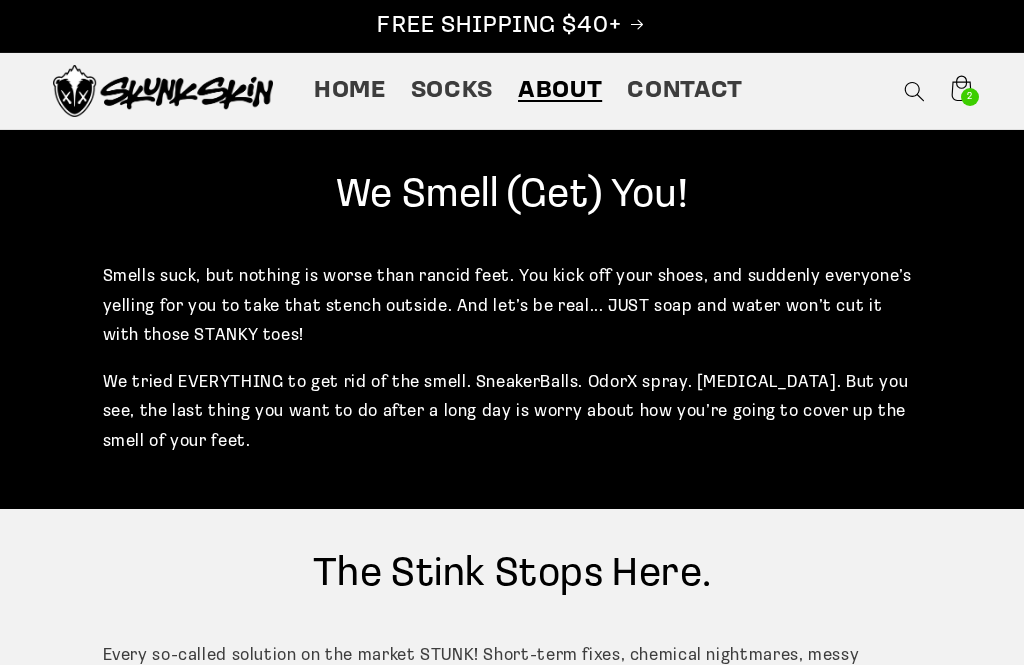 scroll, scrollTop: 0, scrollLeft: 0, axis: both 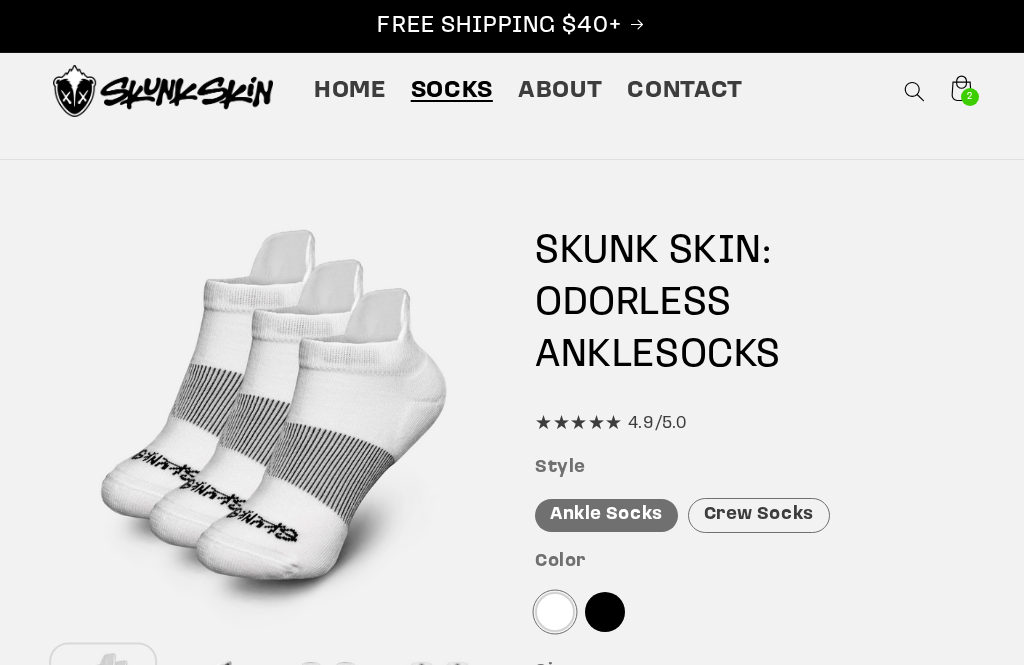 click on "Socks" at bounding box center [452, 91] 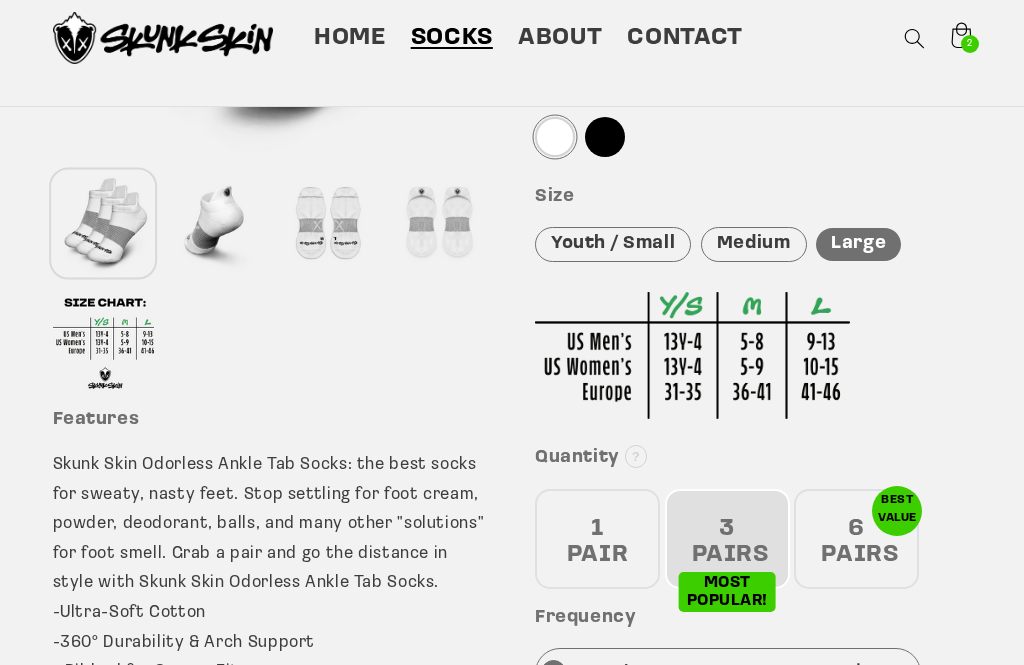 scroll, scrollTop: 472, scrollLeft: 0, axis: vertical 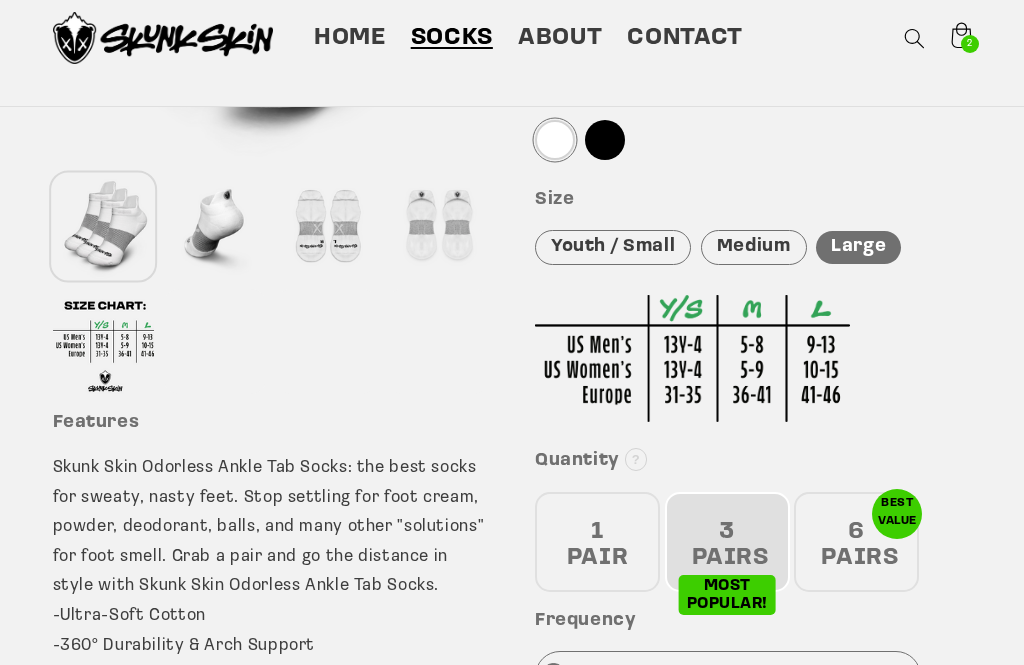 click 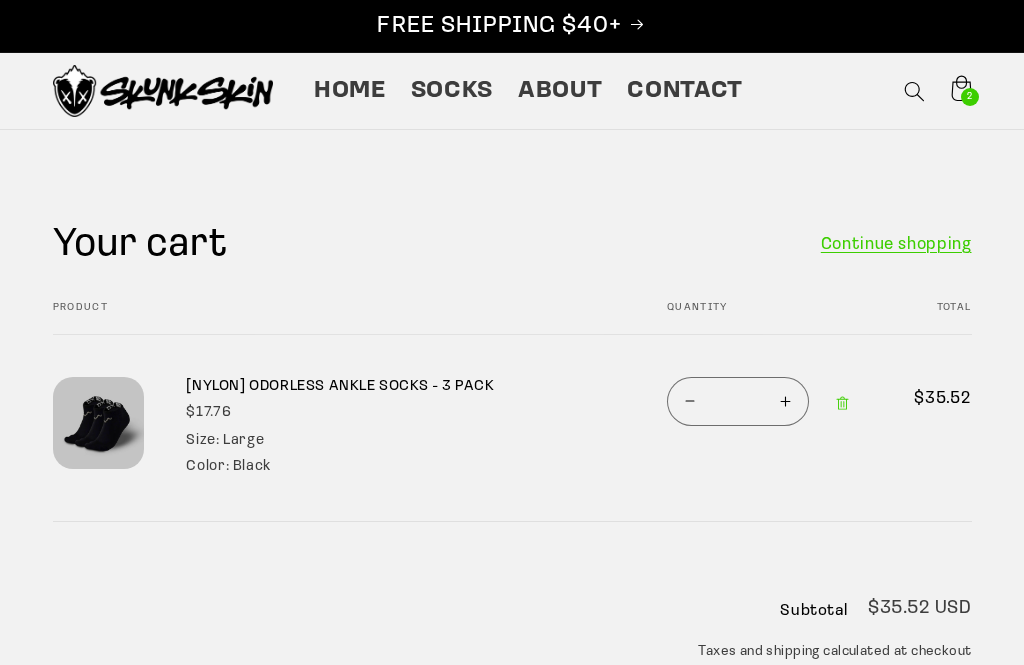 scroll, scrollTop: 0, scrollLeft: 0, axis: both 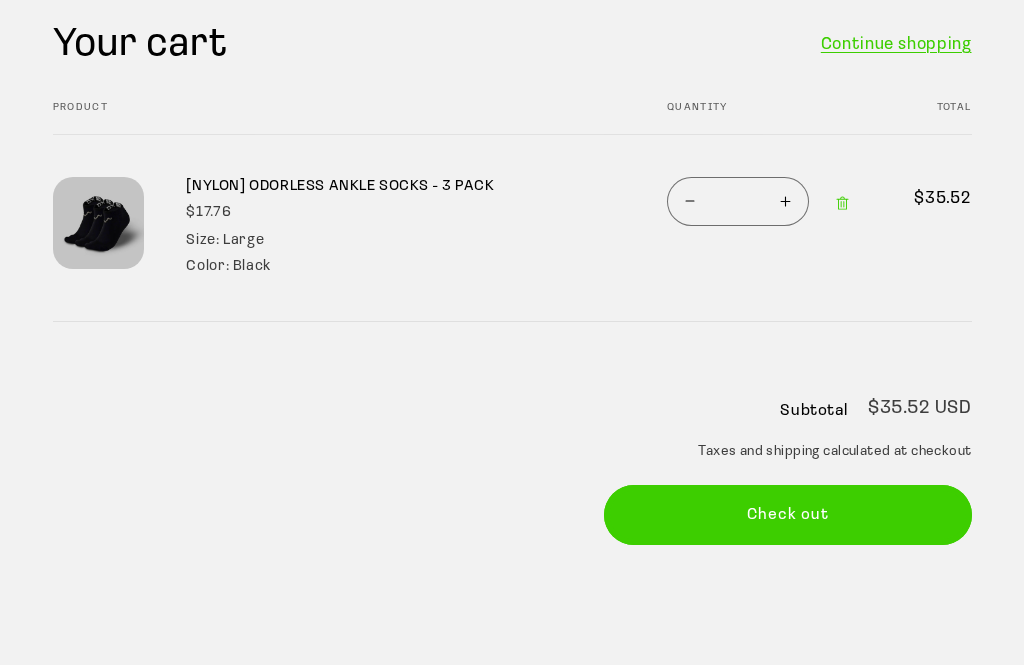 click on "Check out" at bounding box center (788, 514) 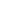 scroll, scrollTop: 0, scrollLeft: 0, axis: both 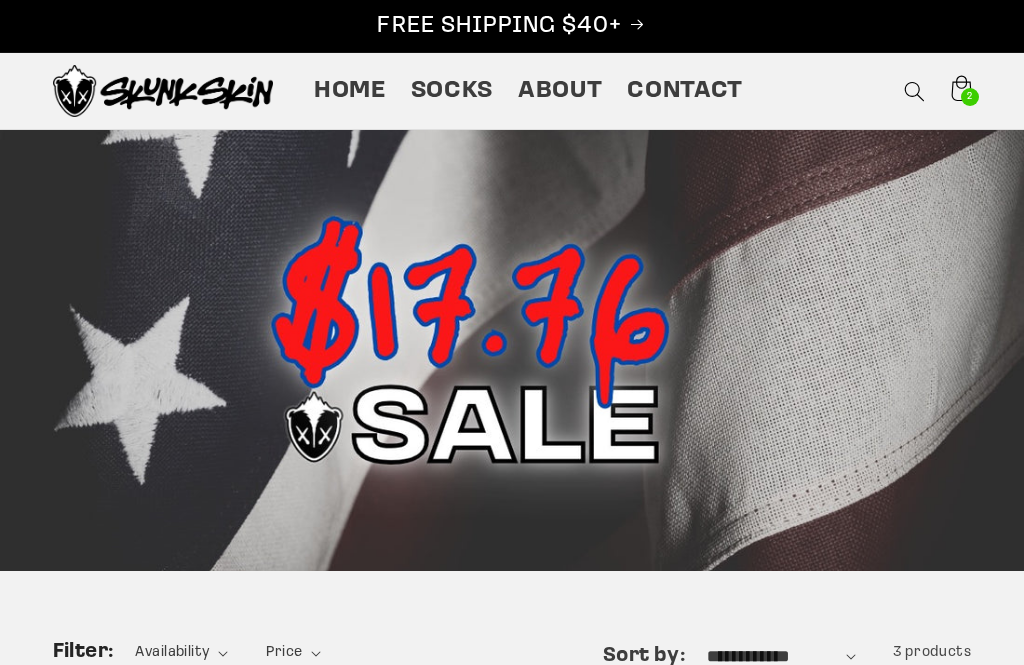 click on "2" at bounding box center (970, 97) 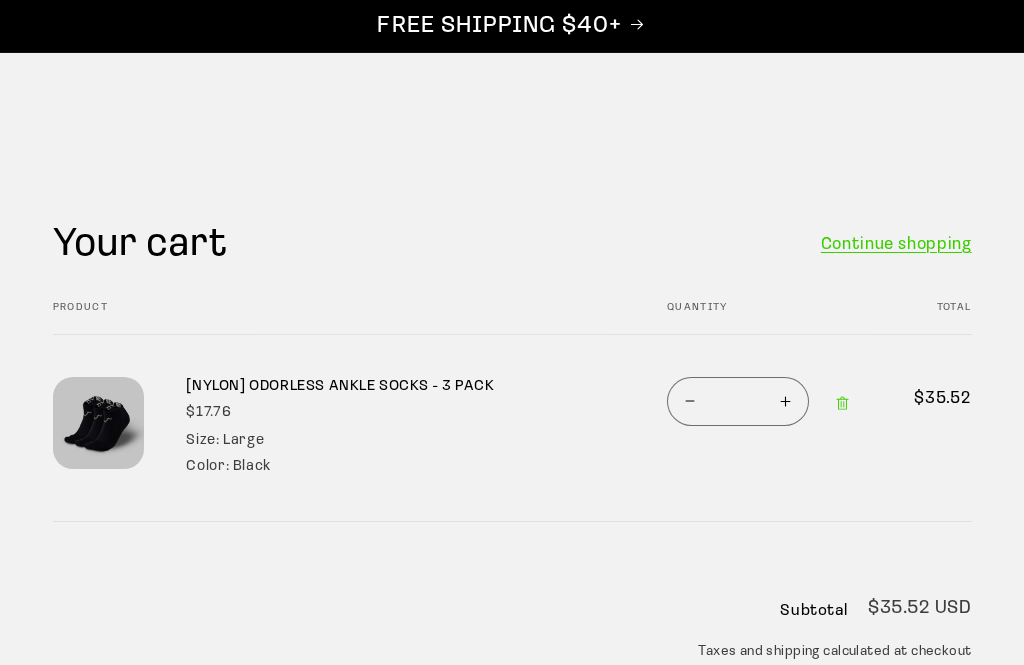 scroll, scrollTop: 221, scrollLeft: 0, axis: vertical 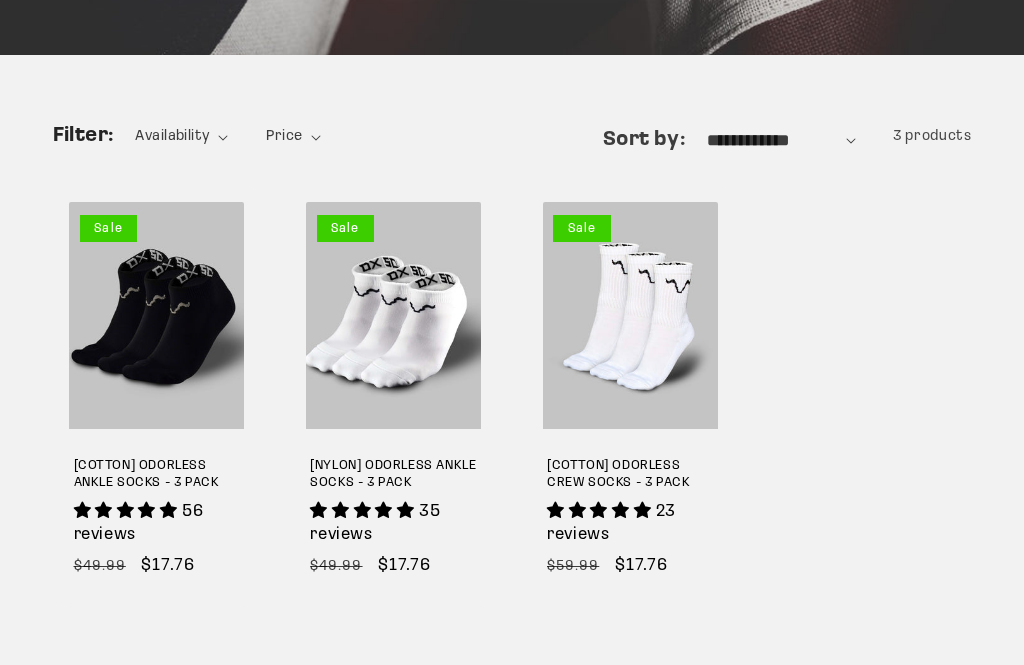 click on "[COTTON] ODORLESS ANKLE SOCKS - 3 PACK" at bounding box center (157, 475) 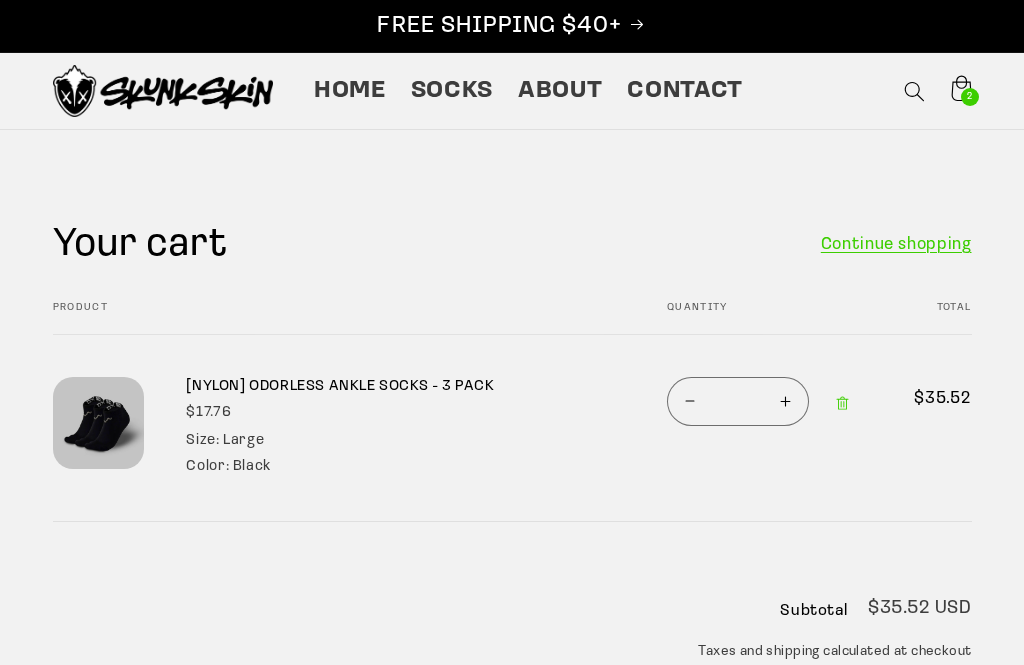 scroll, scrollTop: 0, scrollLeft: 0, axis: both 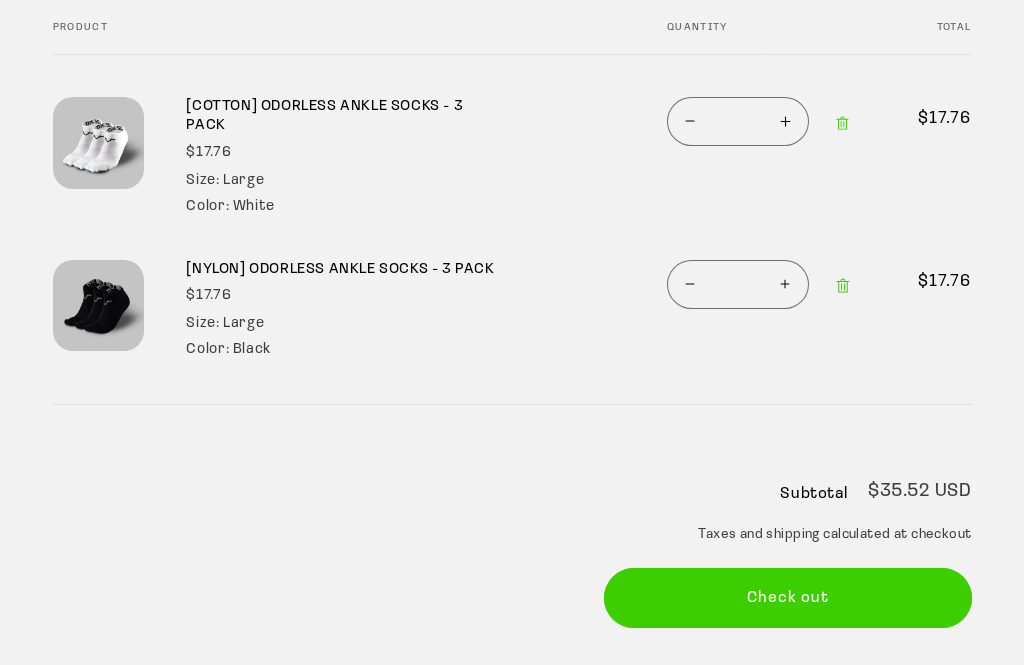 click on "Check out" at bounding box center (788, 598) 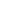scroll, scrollTop: 0, scrollLeft: 0, axis: both 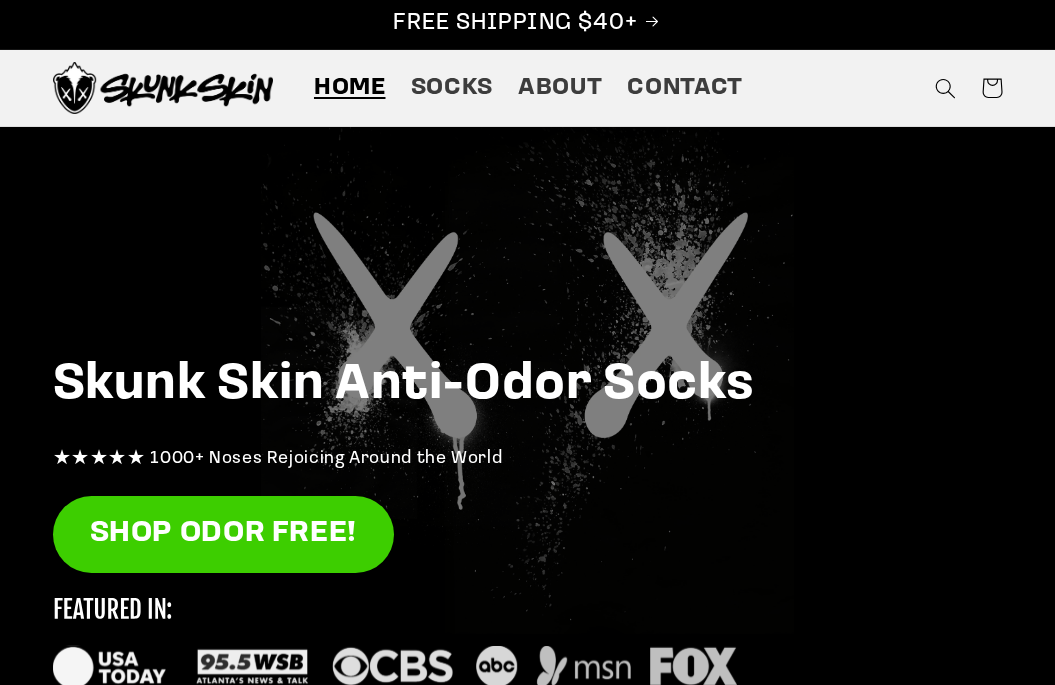 click 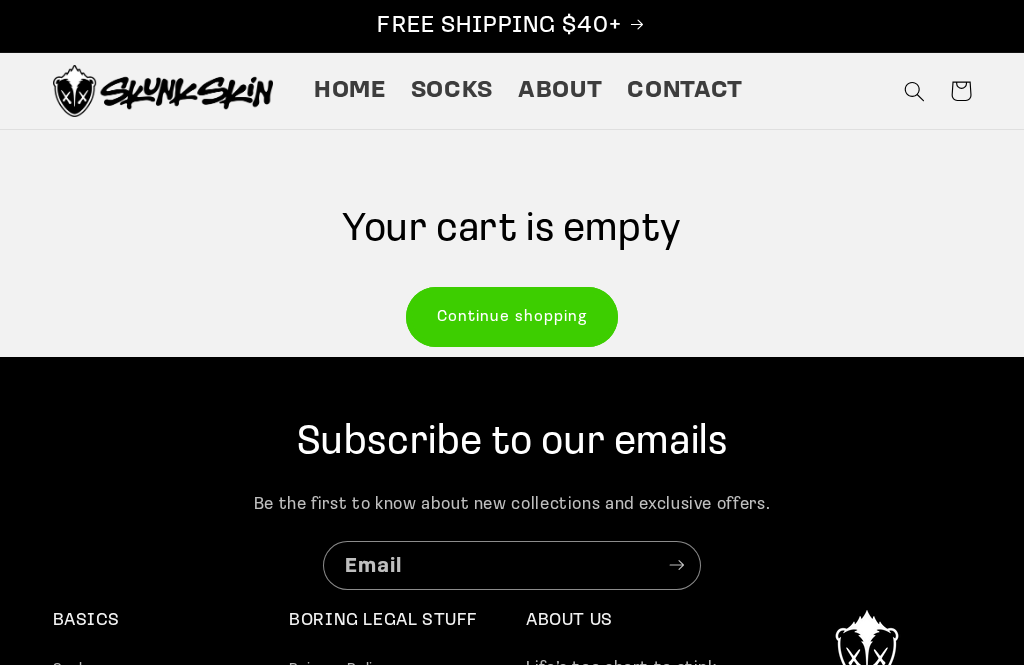 scroll, scrollTop: 0, scrollLeft: 0, axis: both 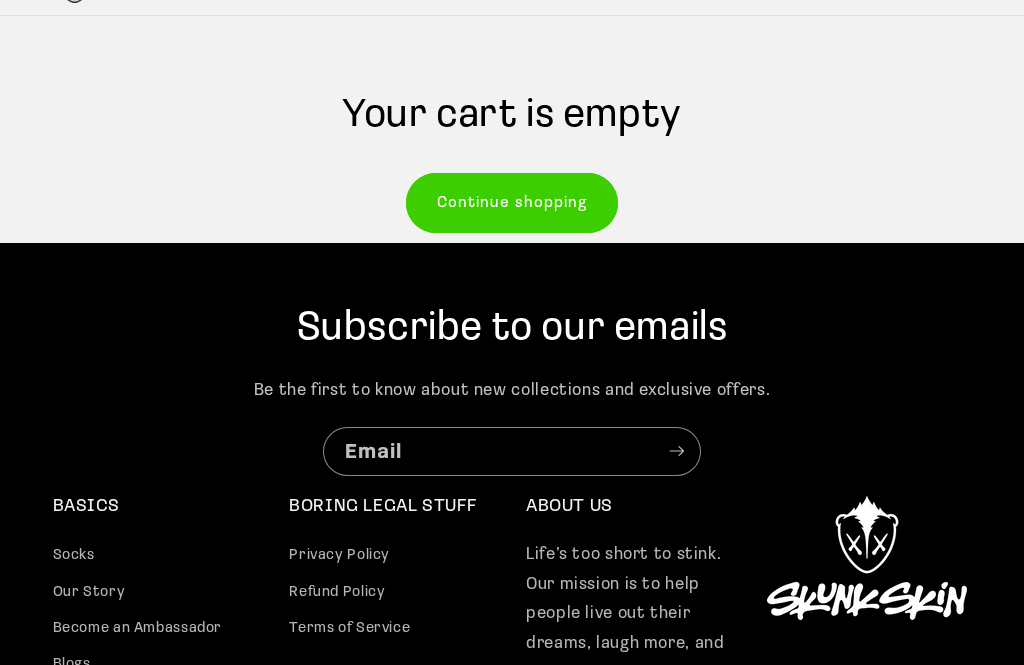 click on "Be the first to know about new collections and exclusive offers." at bounding box center [512, 392] 